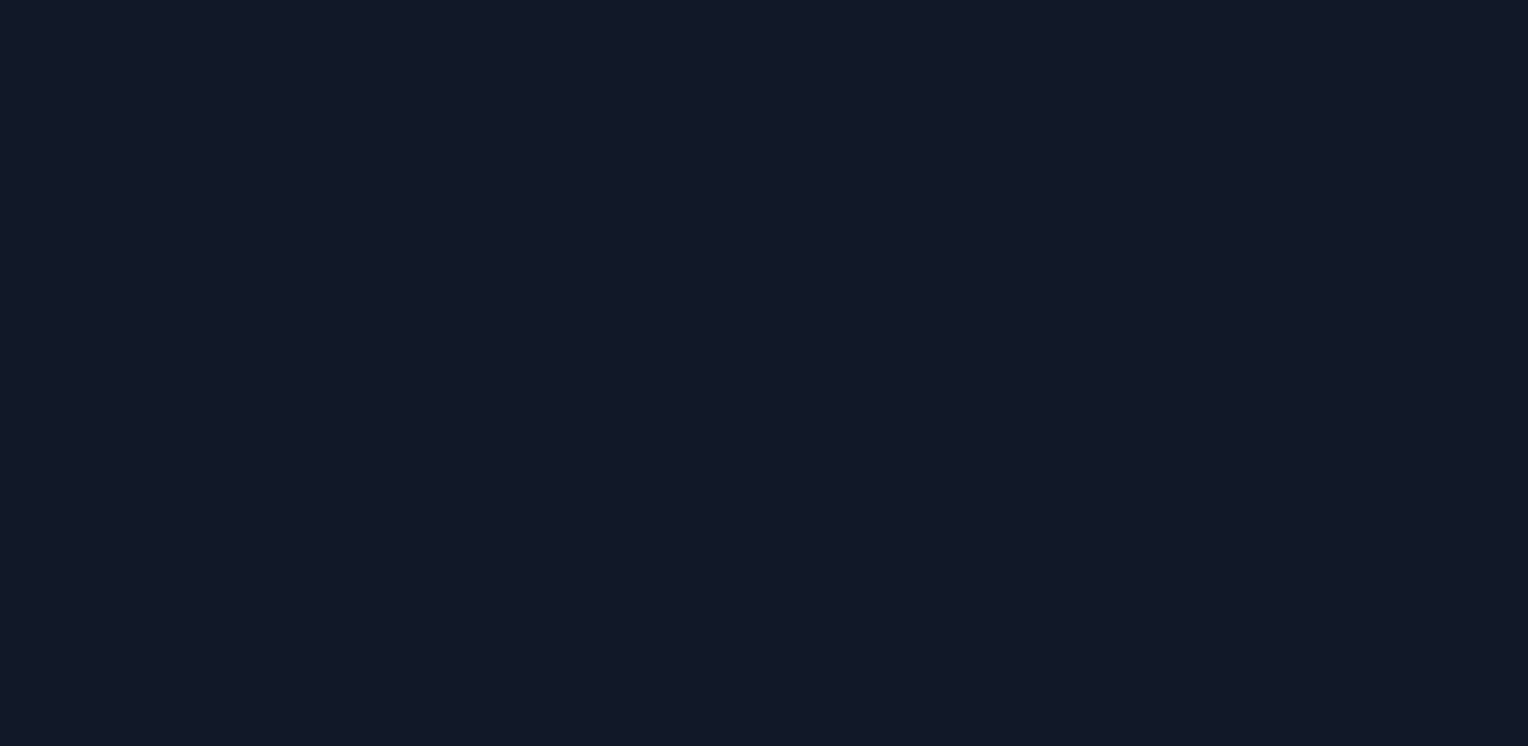 scroll, scrollTop: 0, scrollLeft: 0, axis: both 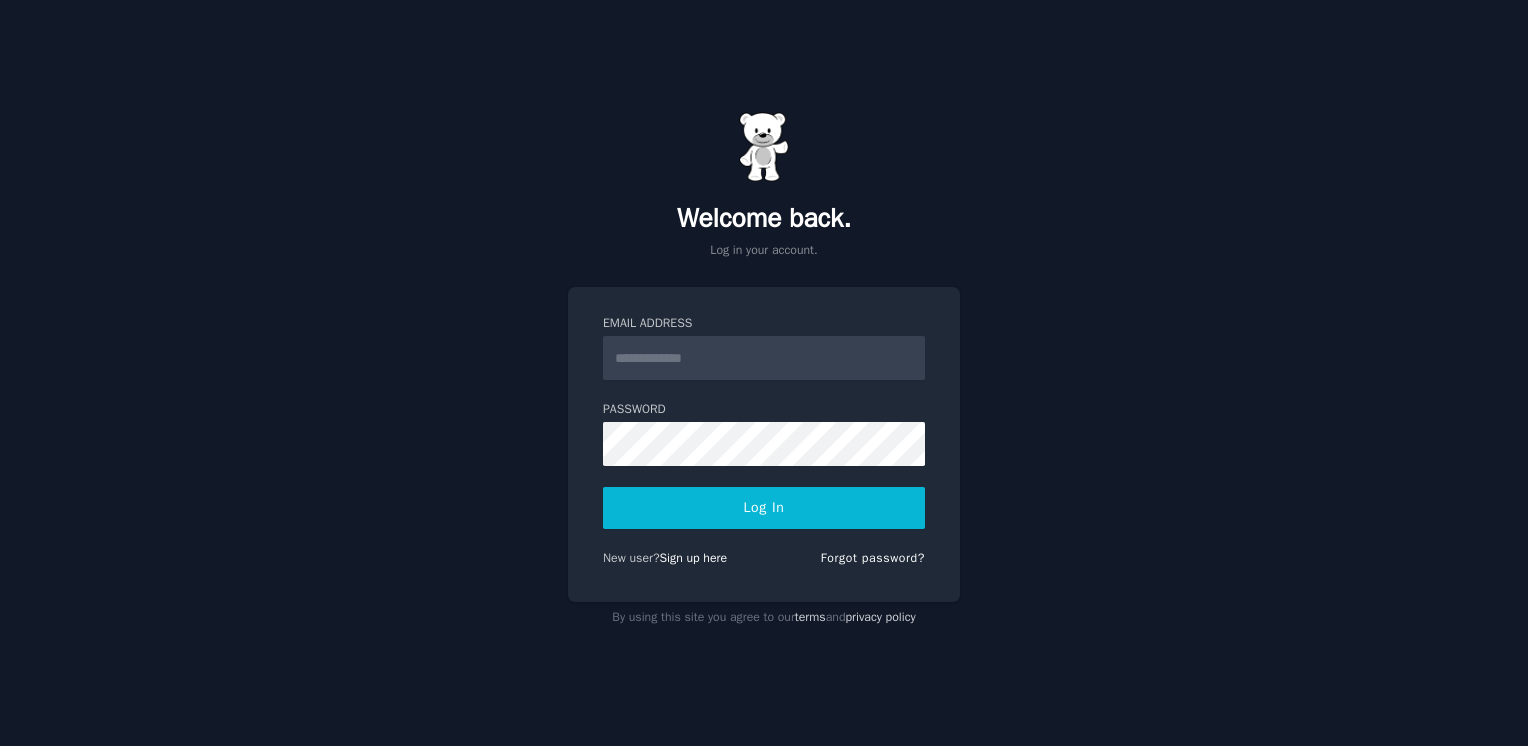 type on "**********" 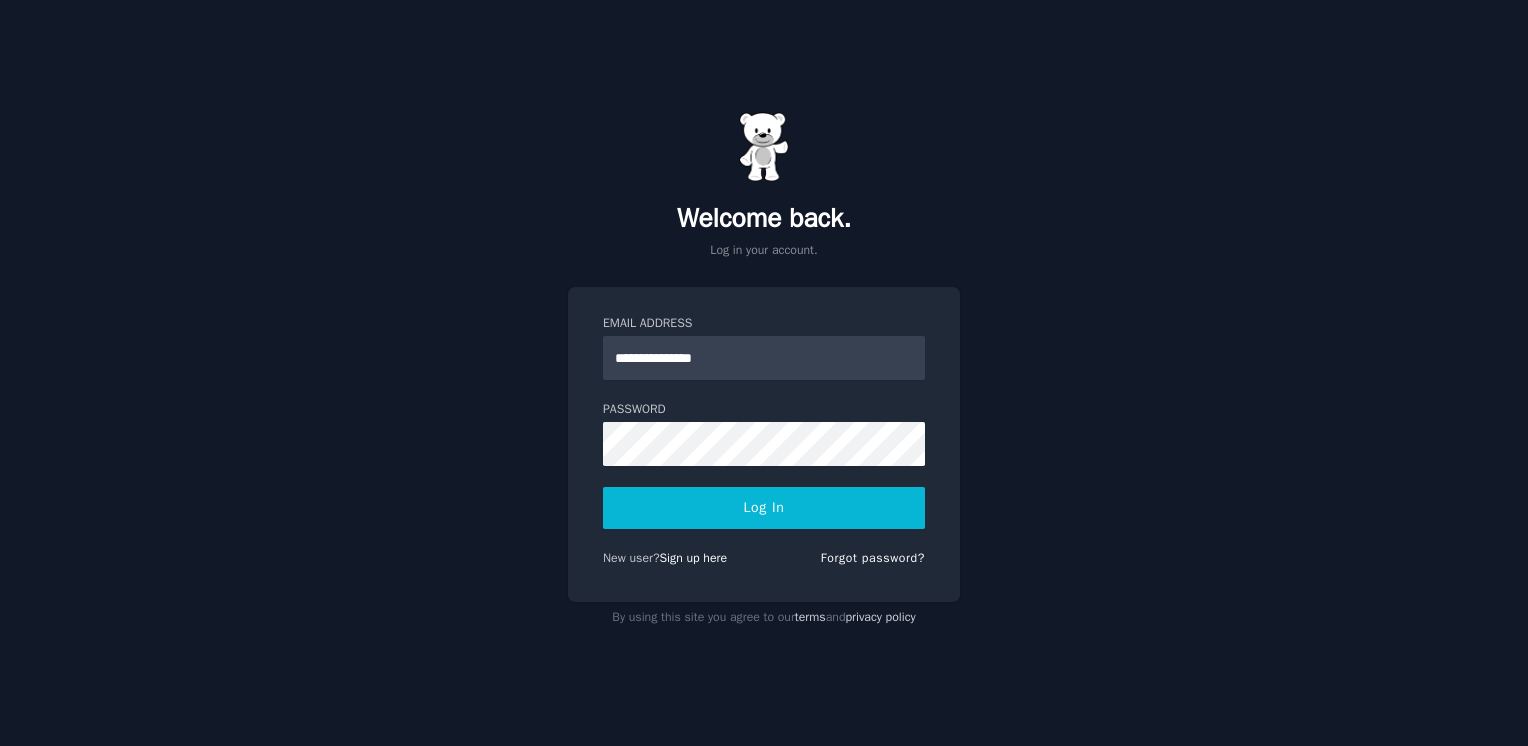 click on "Log In" at bounding box center (764, 508) 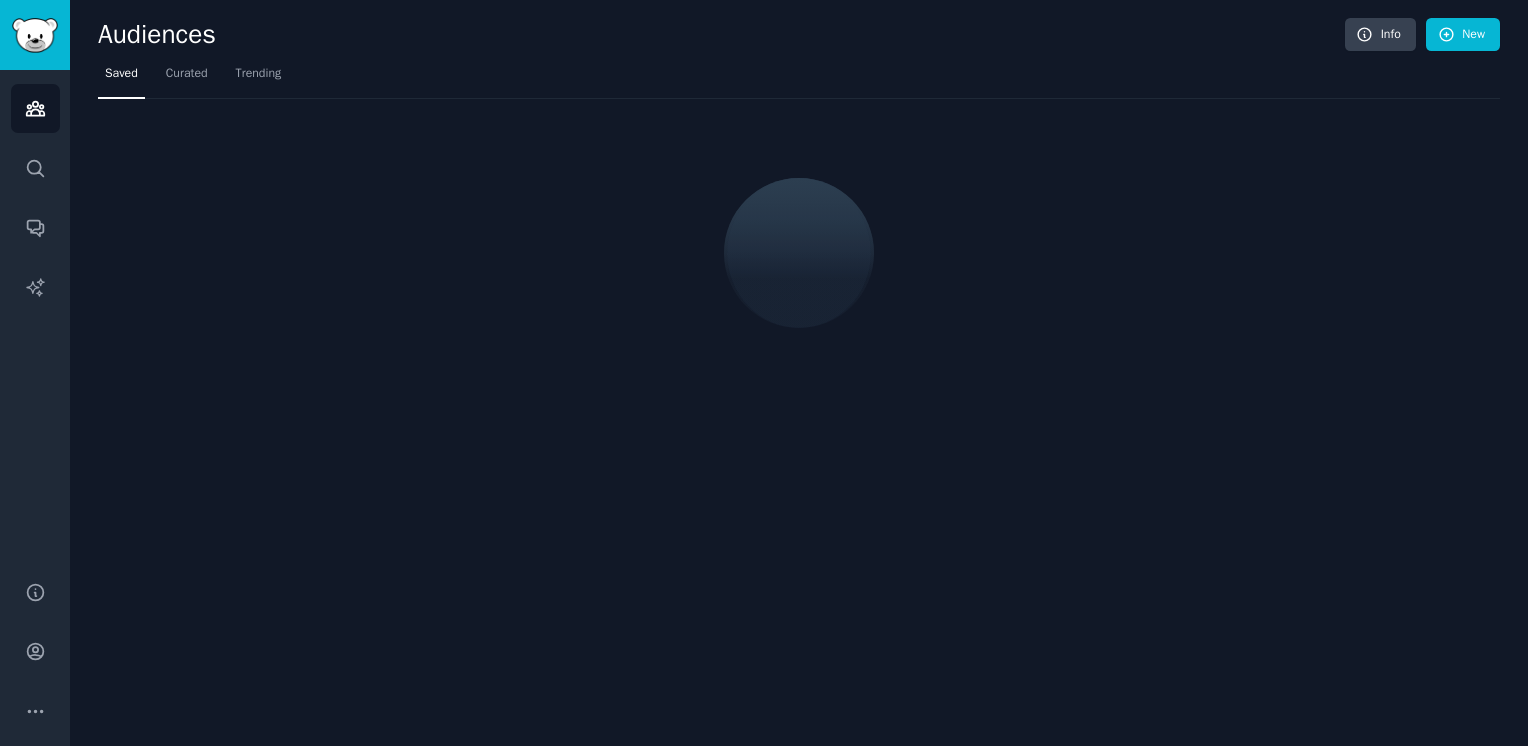 scroll, scrollTop: 0, scrollLeft: 0, axis: both 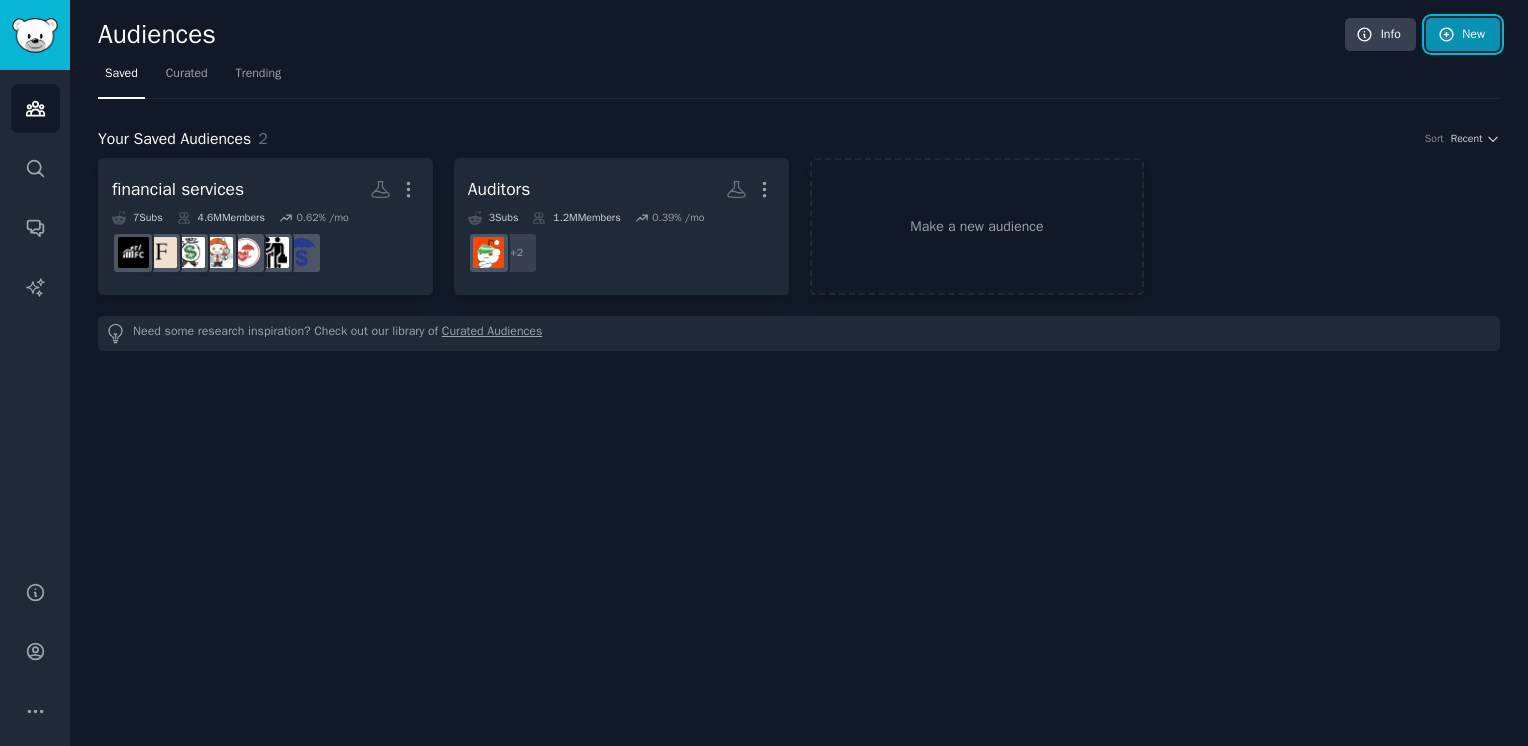 click on "New" at bounding box center (1463, 35) 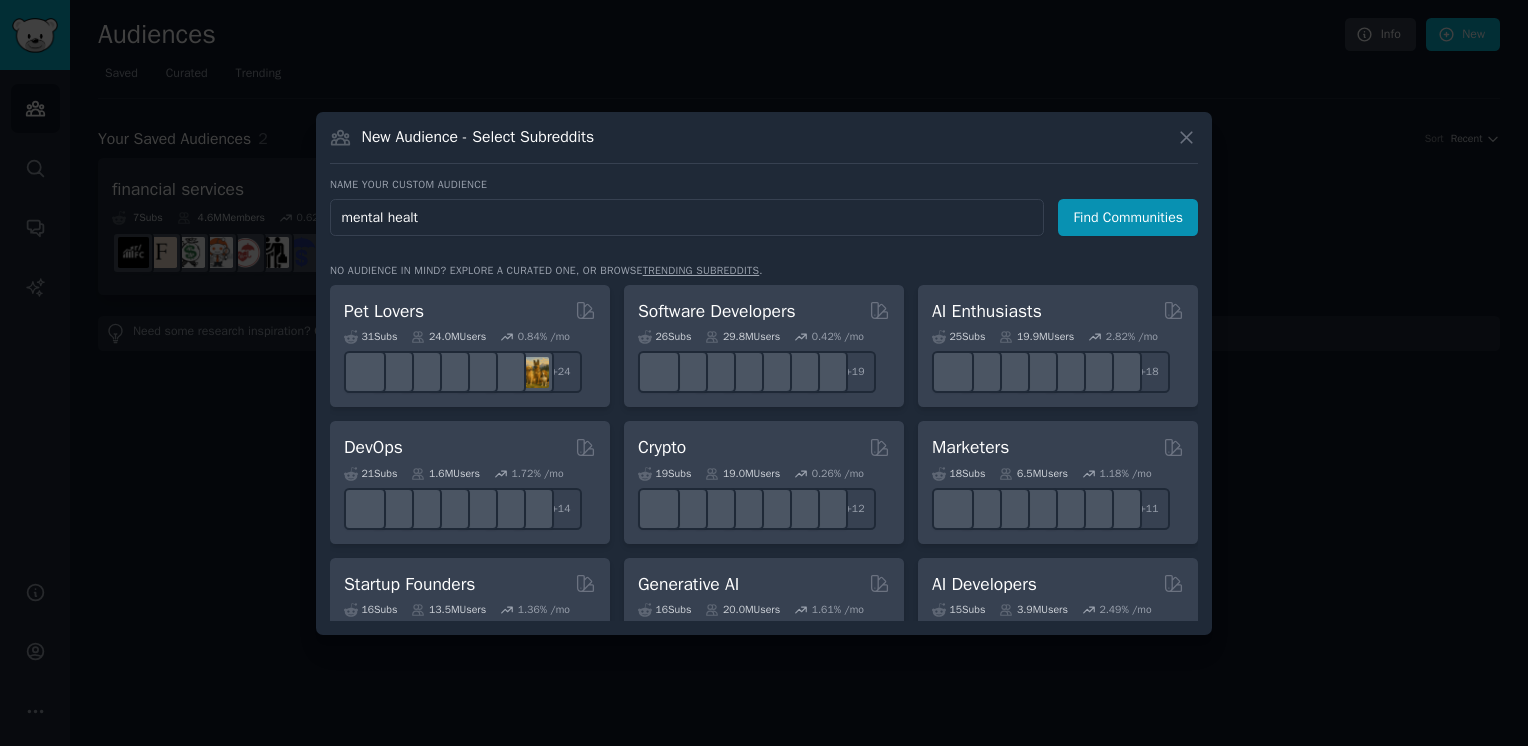 type on "mental health" 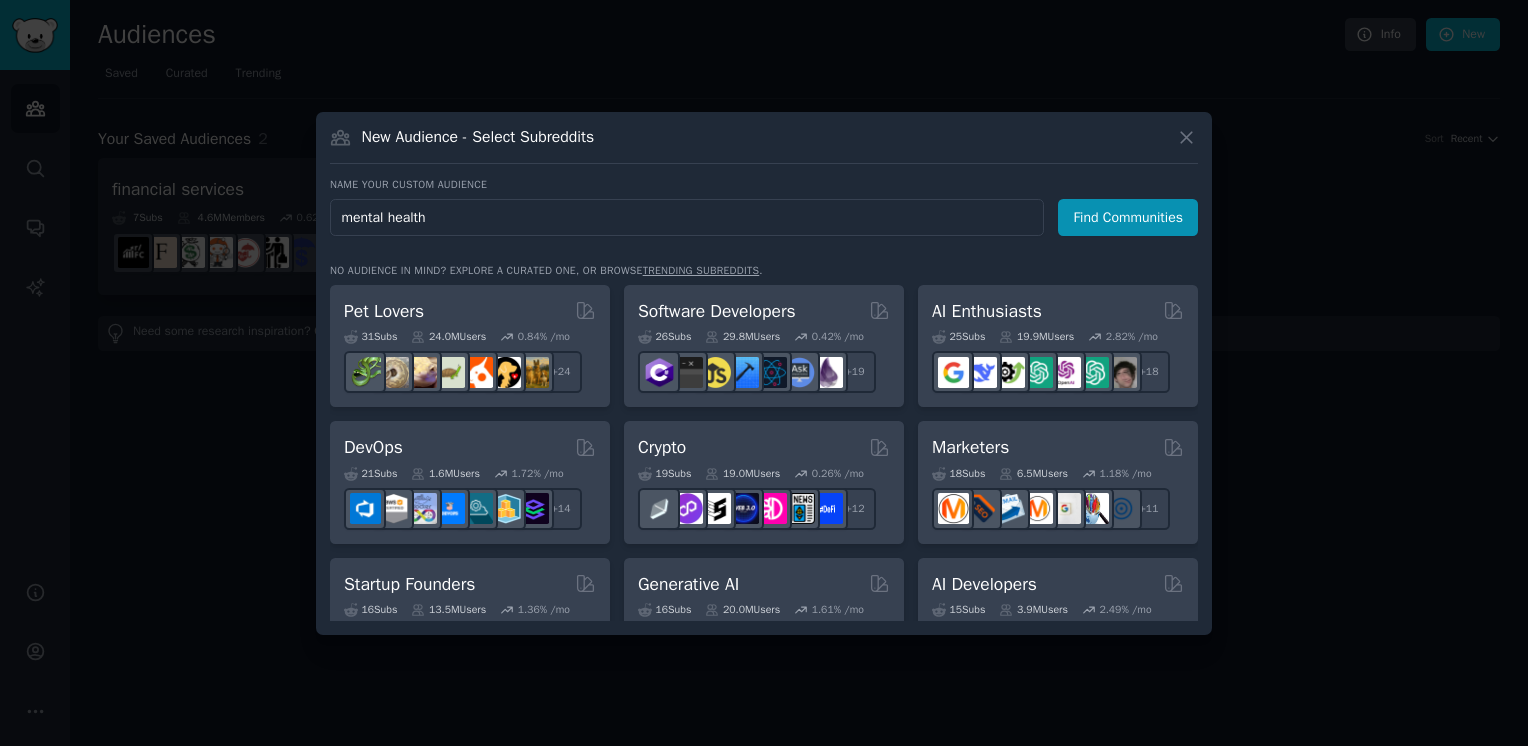 click on "Find Communities" at bounding box center [1128, 217] 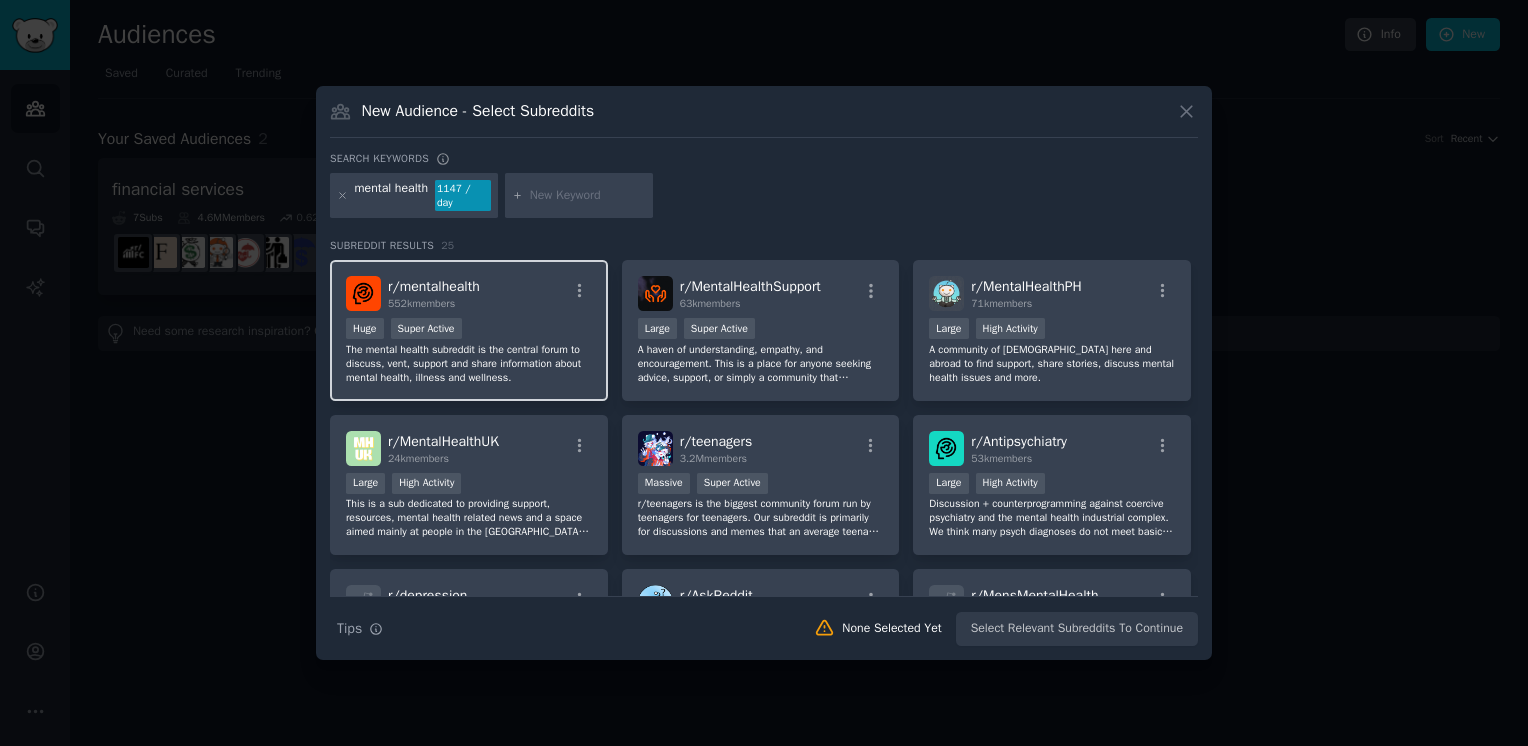 click on "r/ mentalhealth 552k  members" at bounding box center [469, 293] 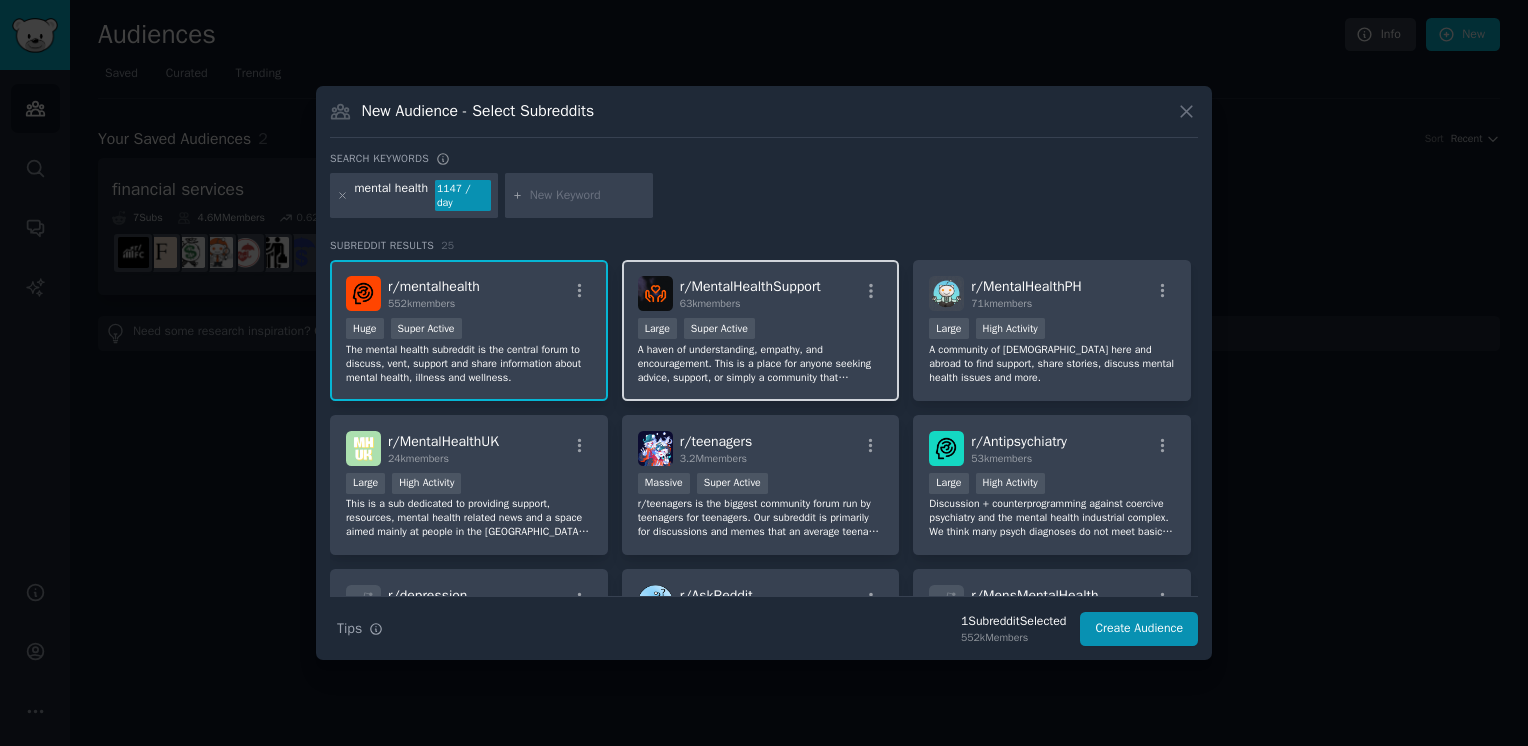 click on "A haven of understanding, empathy, and encouragement. This is a place for anyone seeking advice, support, or simply a community that understands the ups and downs of mental health. Remember, it’s okay not to be okay, and you’re not alone on this journey." at bounding box center (761, 364) 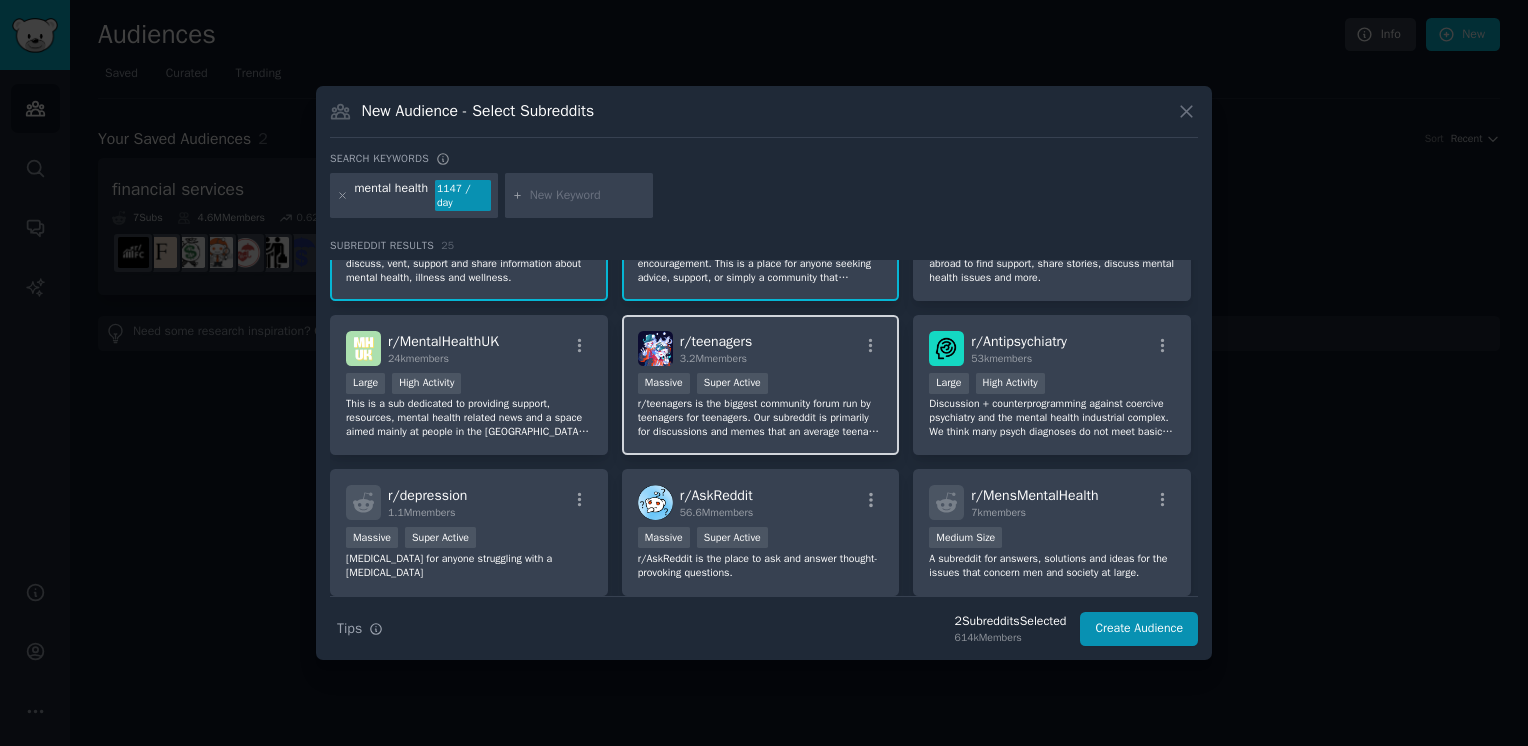 scroll, scrollTop: 200, scrollLeft: 0, axis: vertical 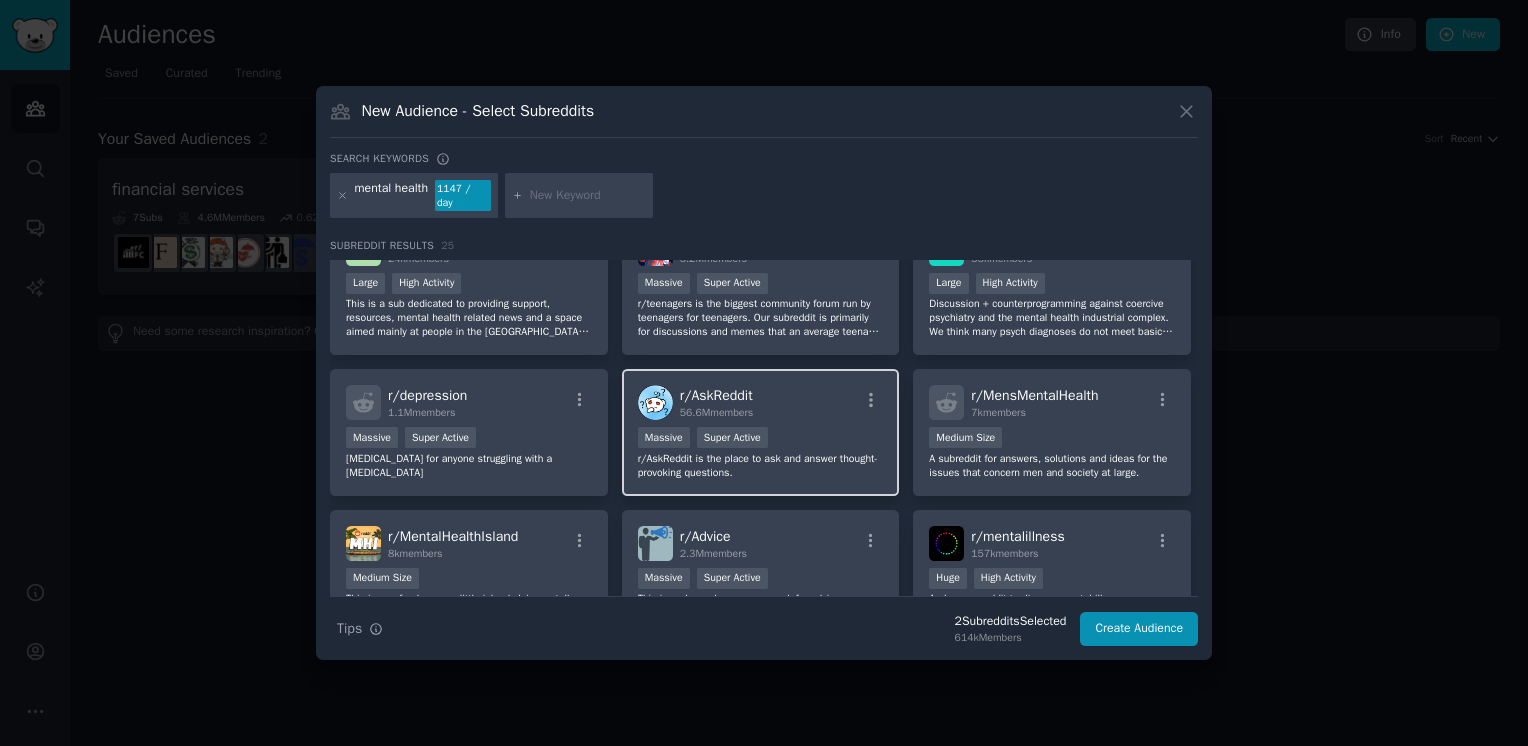 click on "r/ AskReddit 56.6M  members Massive Super Active r/AskReddit is the place to ask and answer thought-provoking questions." at bounding box center [761, 432] 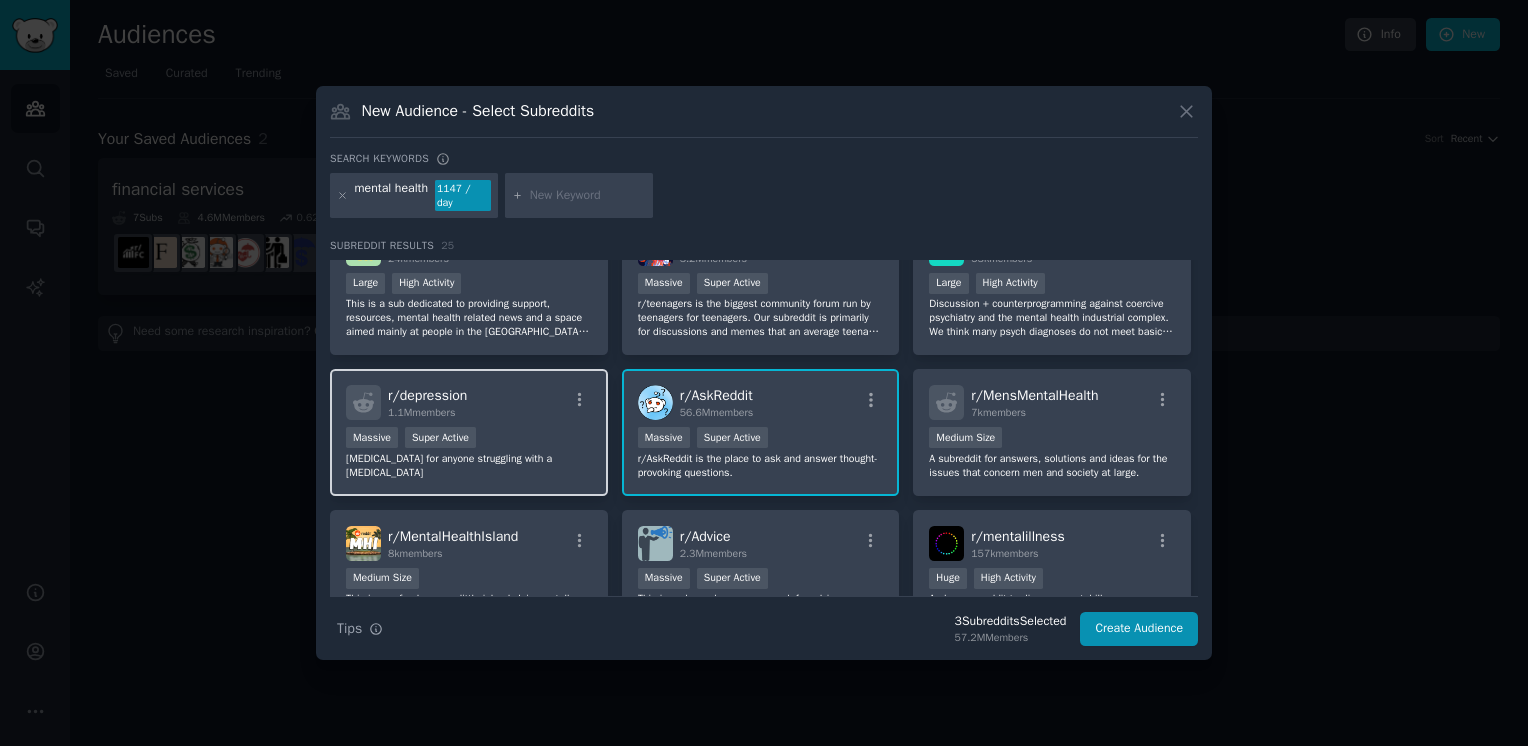 click on "r/ [MEDICAL_DATA] 1.1M  members" at bounding box center [469, 402] 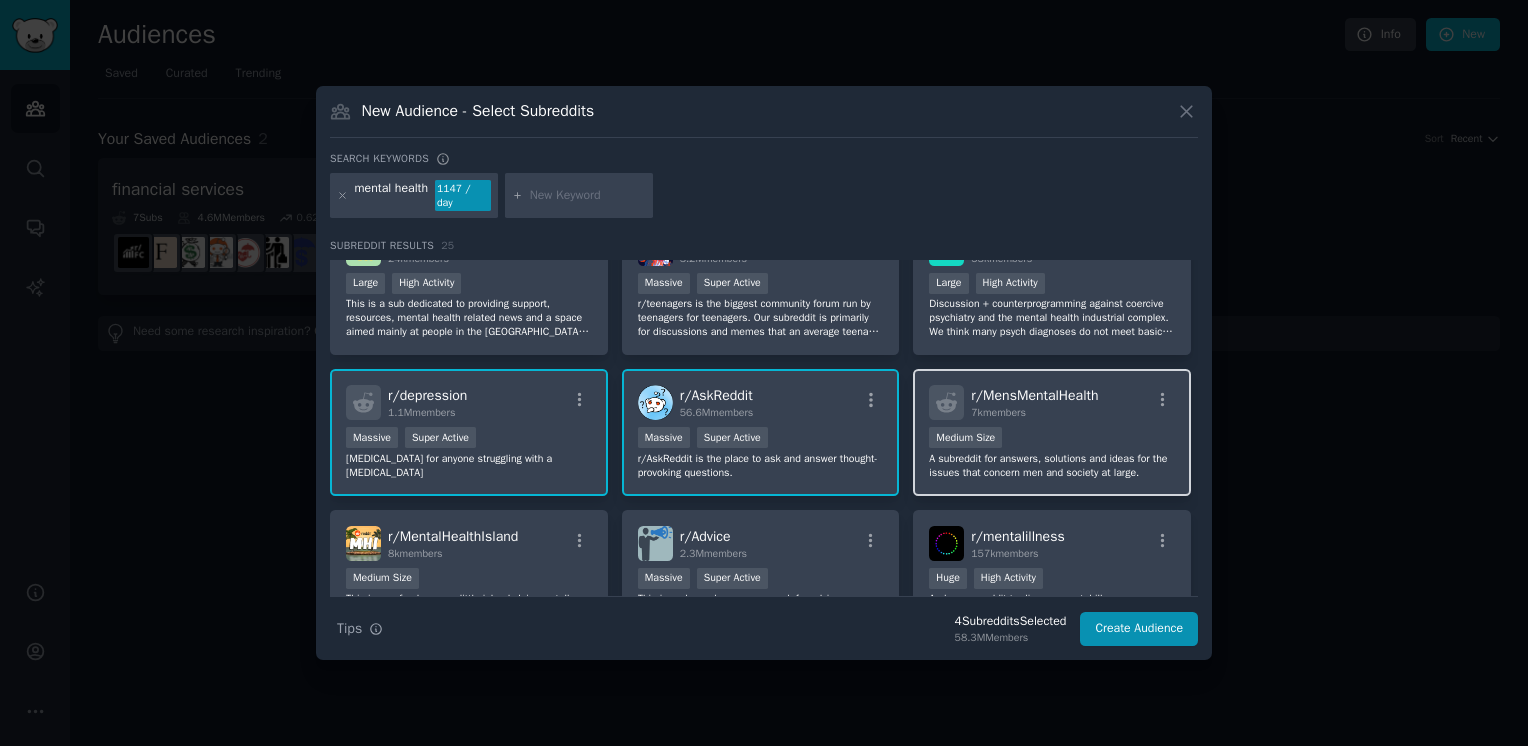 click on "1000 - 10,000 members Medium Size" at bounding box center [1052, 439] 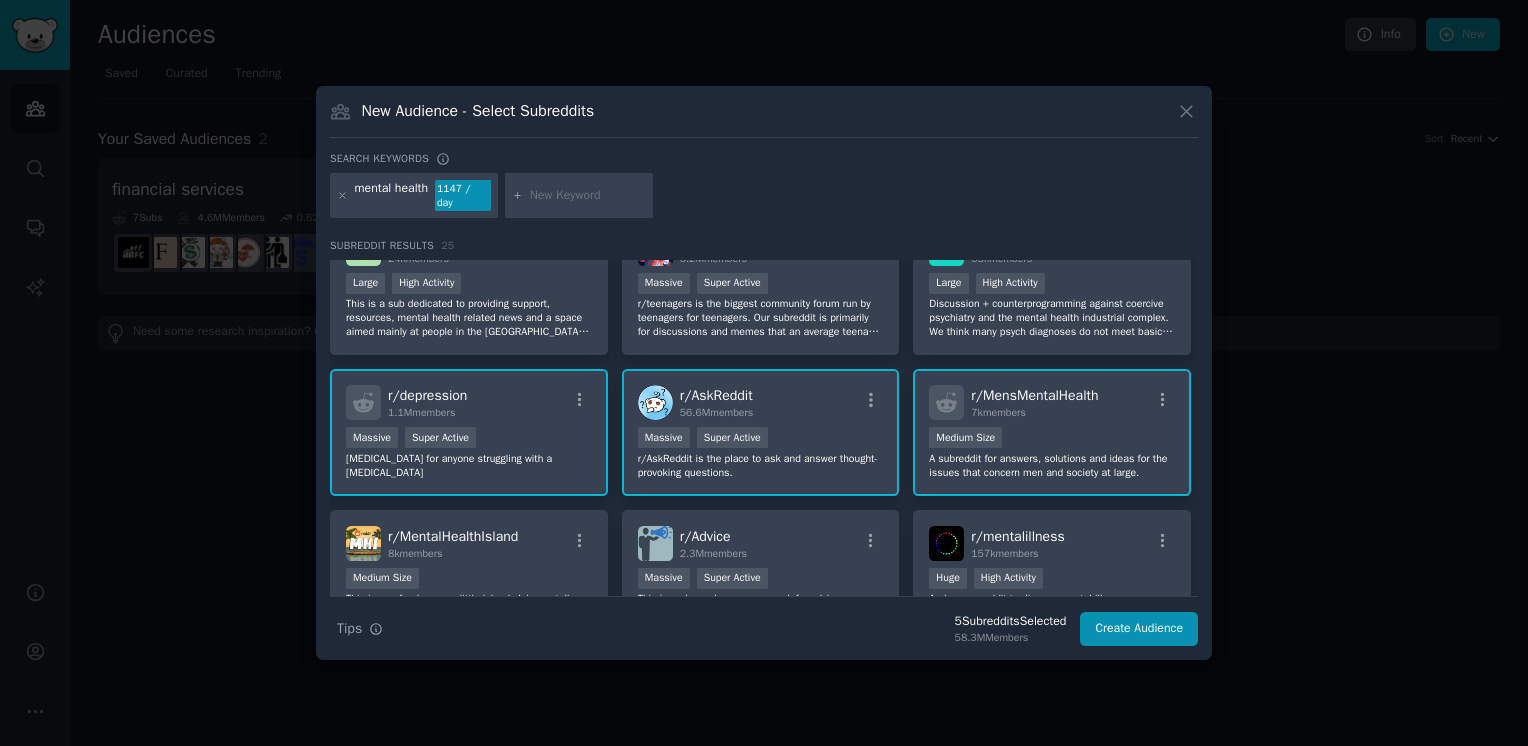 scroll, scrollTop: 300, scrollLeft: 0, axis: vertical 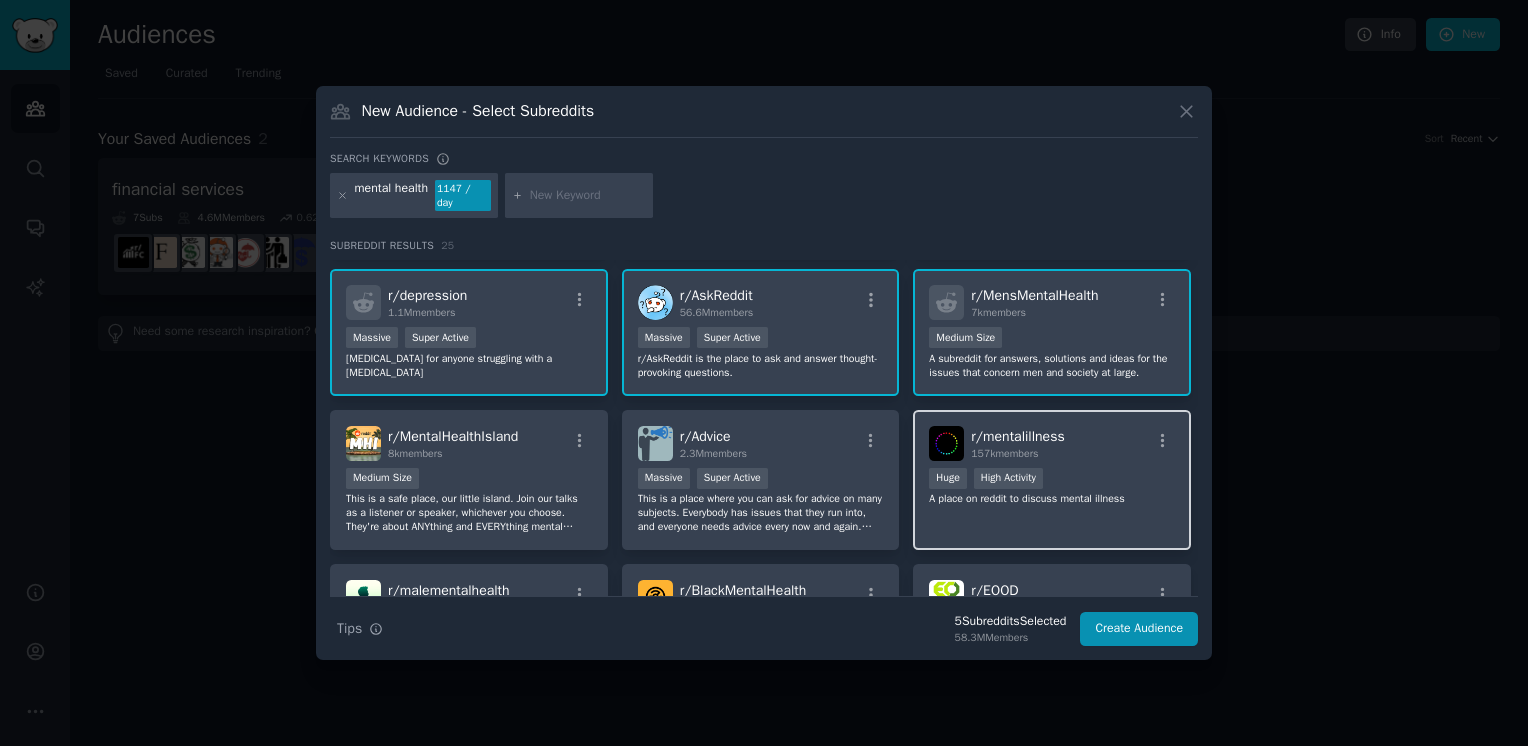 click on "r/ mentalillness 157k  members" at bounding box center (1052, 443) 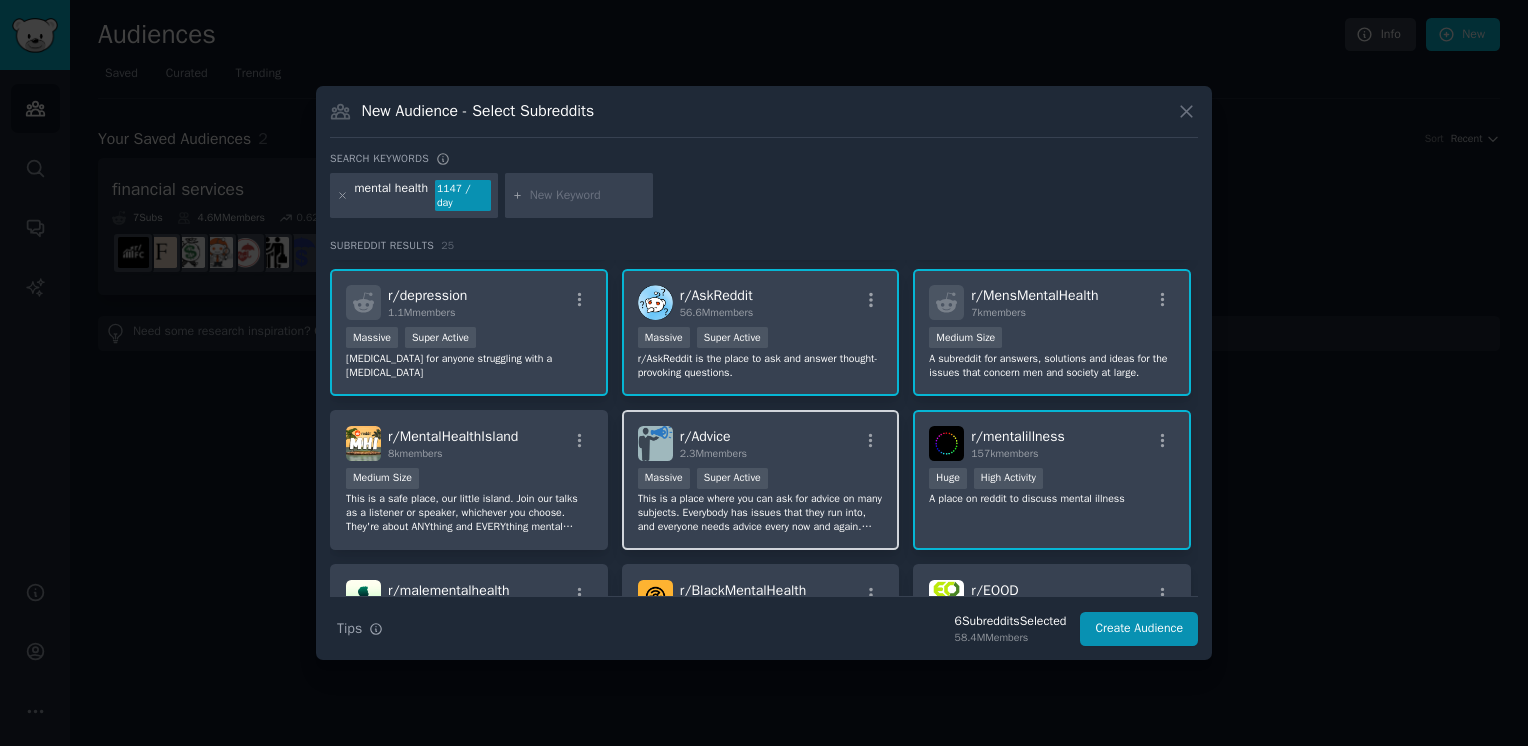 click on "r/ Advice 2.3M  members Massive Super Active This is a place where you can ask for advice on many subjects. Everybody has issues that they run into, and everyone needs advice every now and again. This is [PERSON_NAME]'s very own solution-hub." at bounding box center [761, 480] 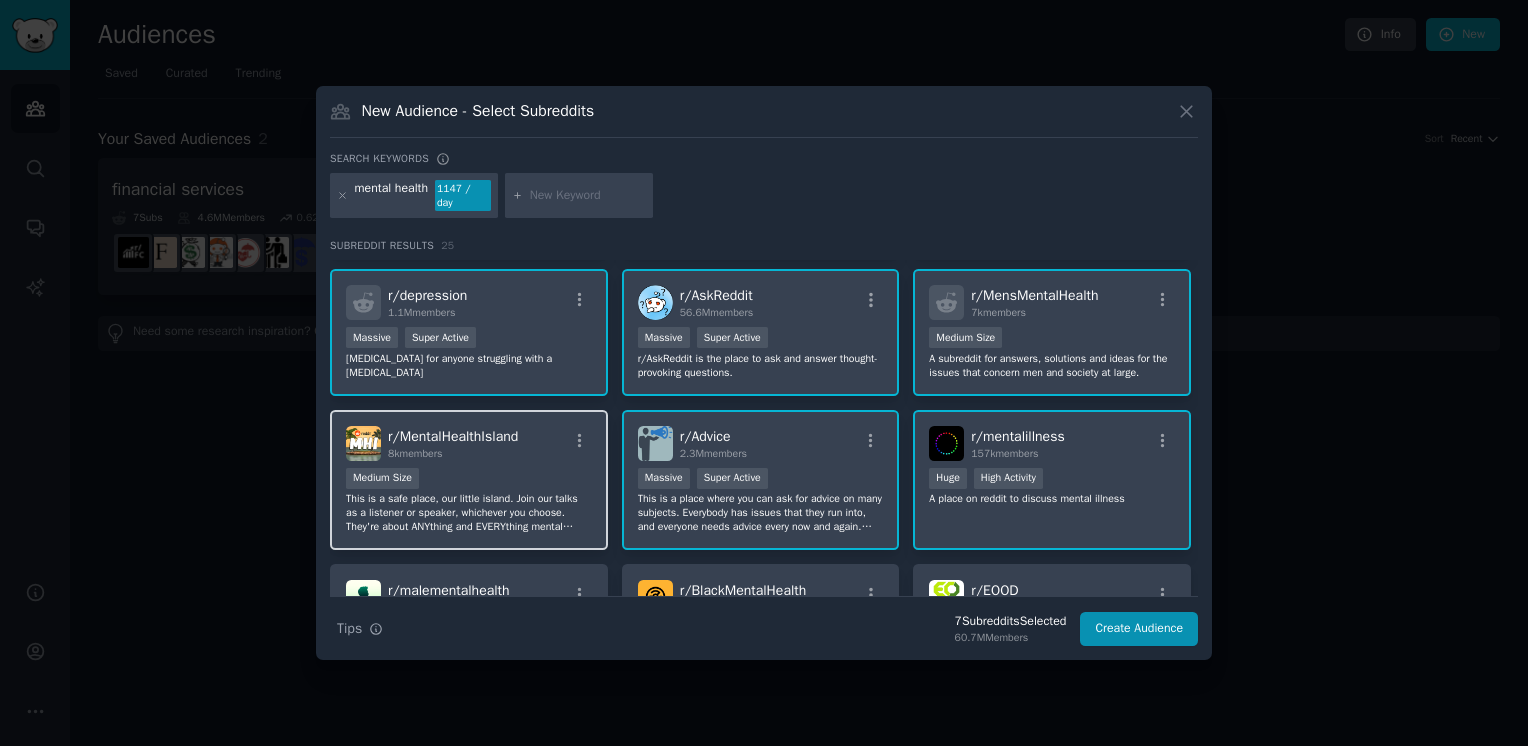 click on "8k  members" at bounding box center [453, 454] 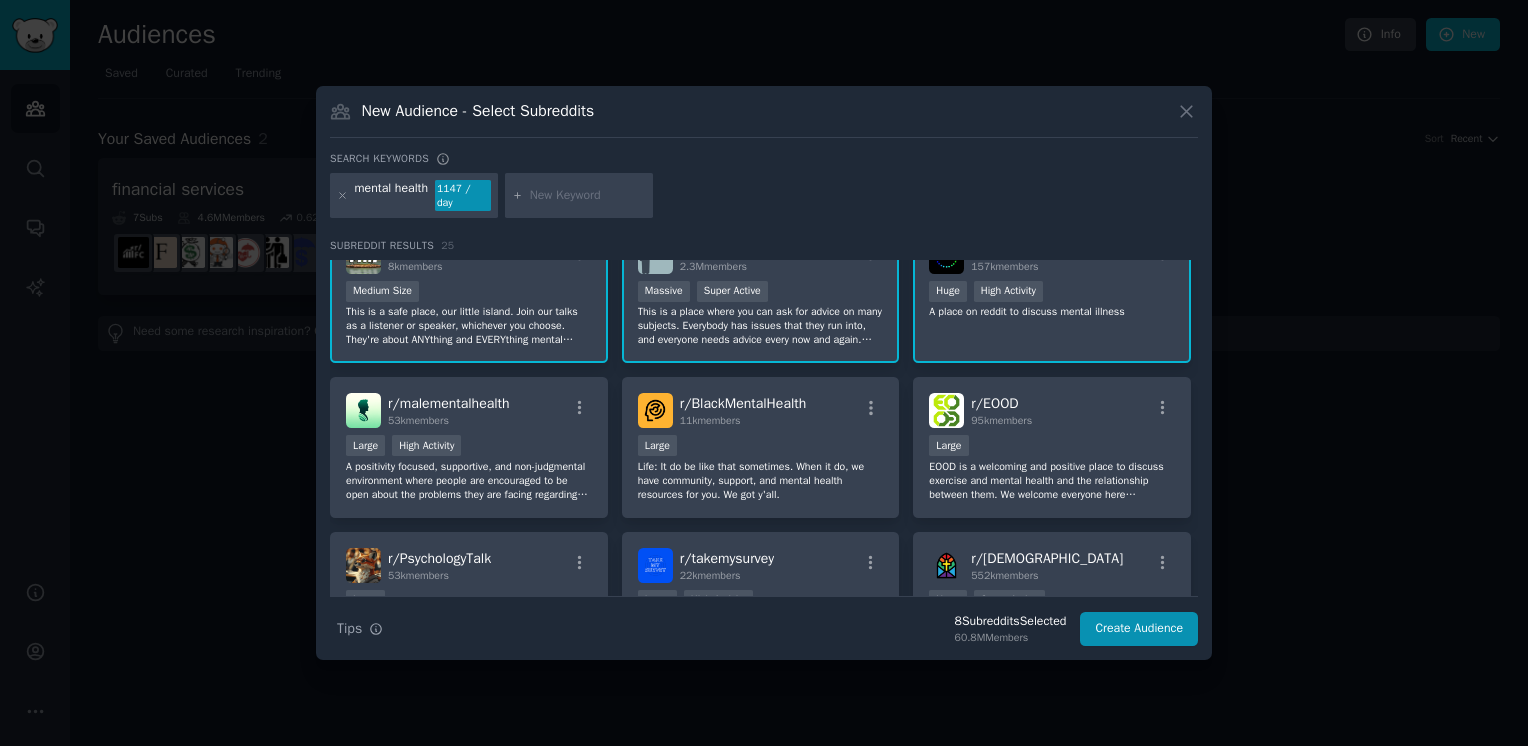 scroll, scrollTop: 500, scrollLeft: 0, axis: vertical 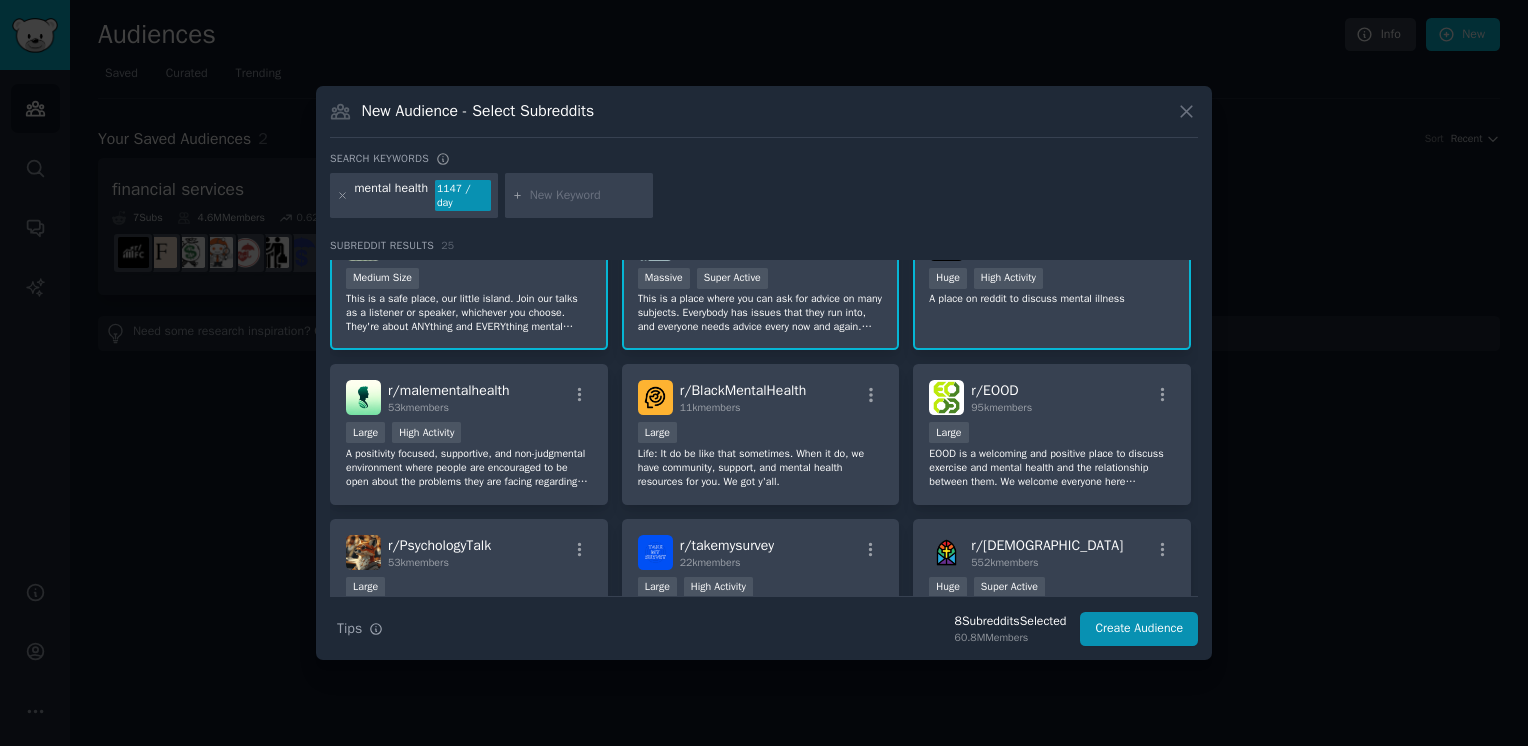 click on "A positivity focused, supportive, and non-judgmental environment where people are encouraged to be open about the problems they are facing regarding mental health and emotions." at bounding box center [469, 468] 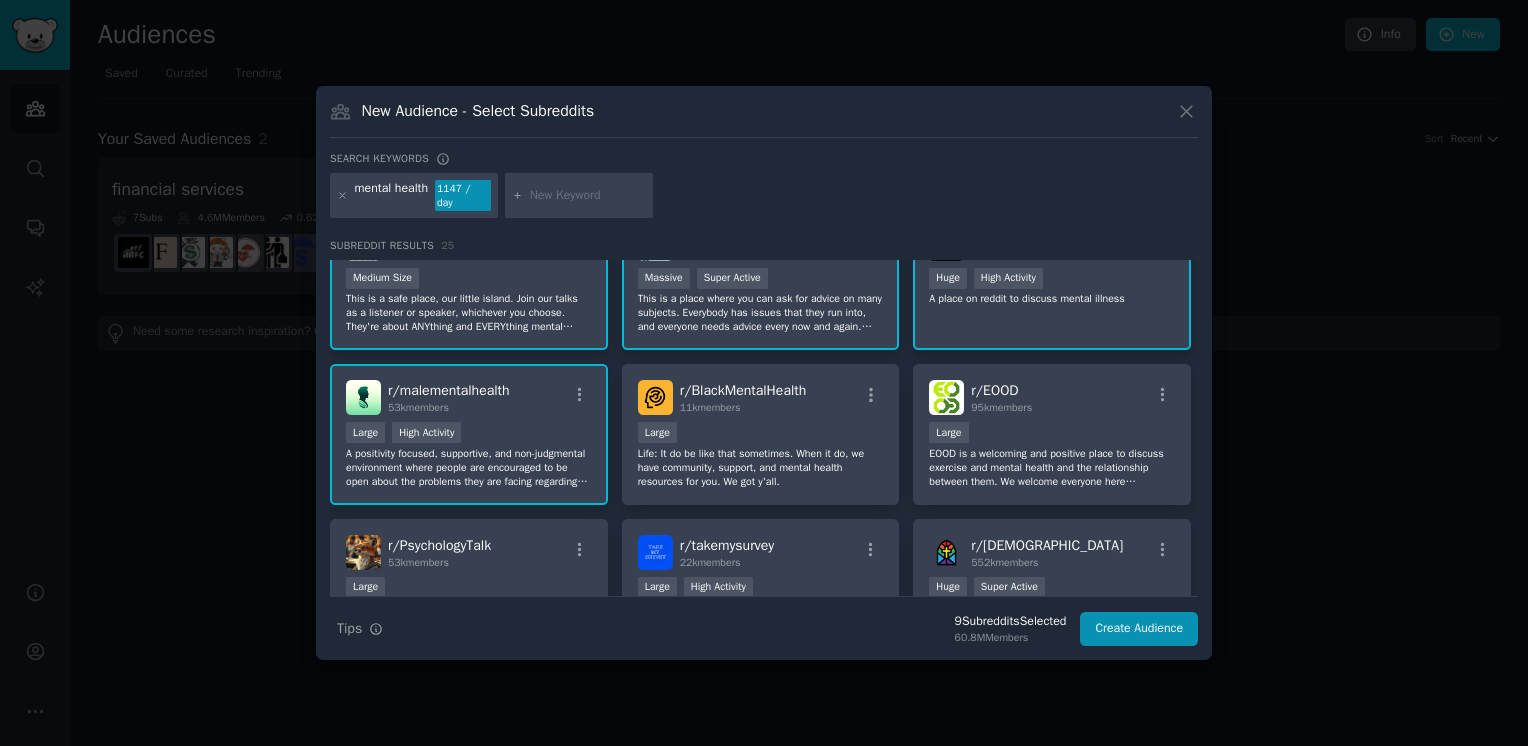 scroll, scrollTop: 600, scrollLeft: 0, axis: vertical 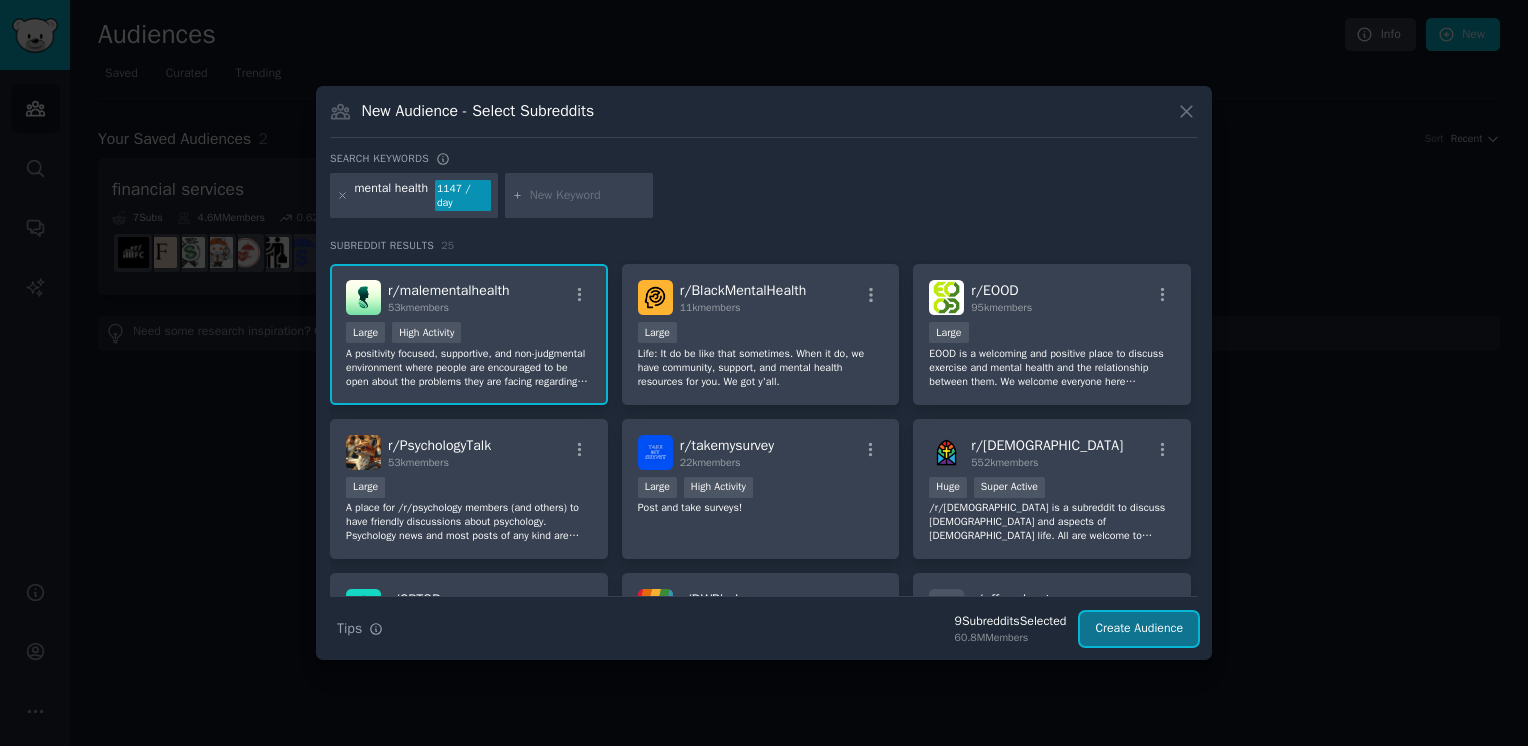 click on "Create Audience" at bounding box center (1139, 629) 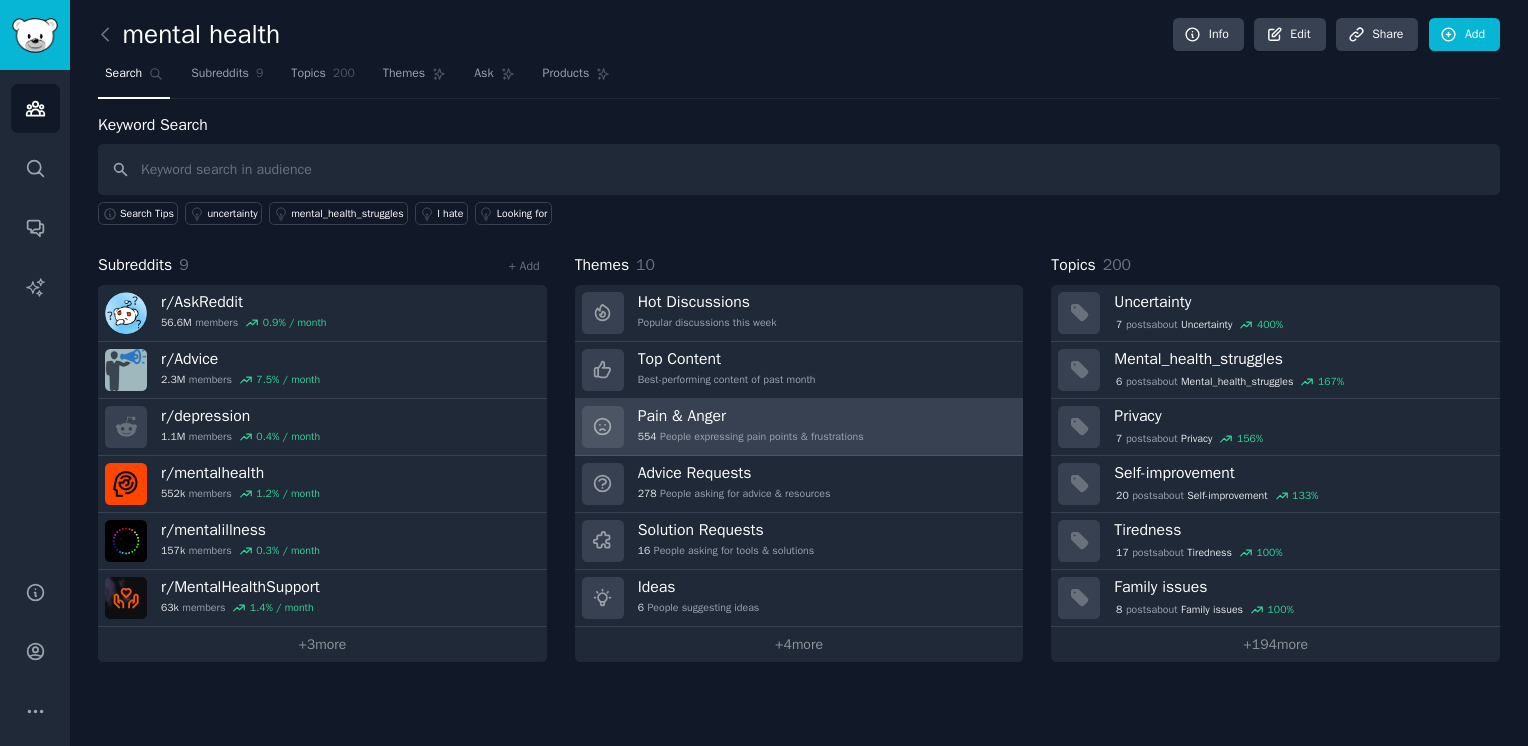 click on "Pain & Anger 554 People expressing pain points & frustrations" at bounding box center [799, 427] 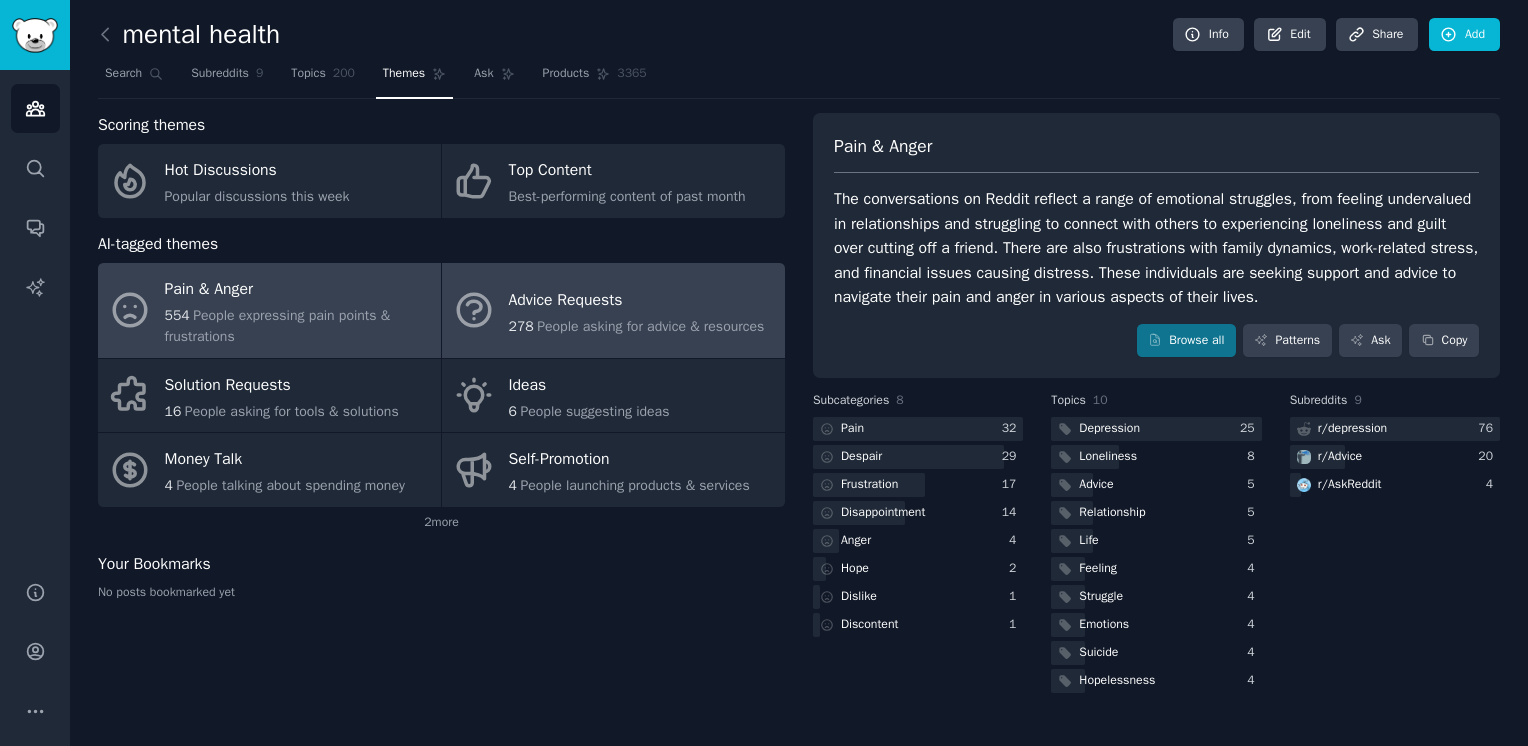 click on "Advice Requests" at bounding box center (637, 300) 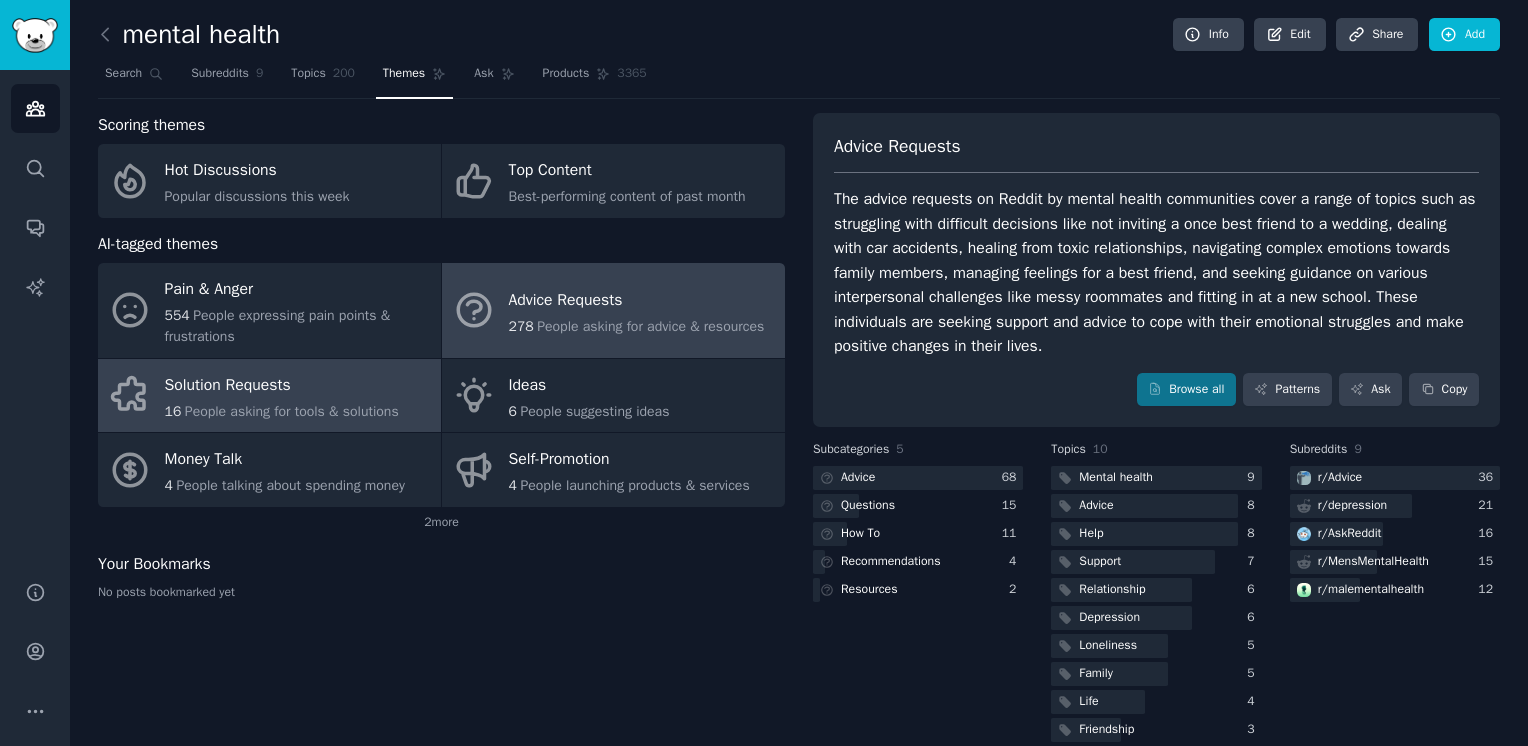 click on "Solution Requests 16 People asking for tools & solutions" at bounding box center (269, 396) 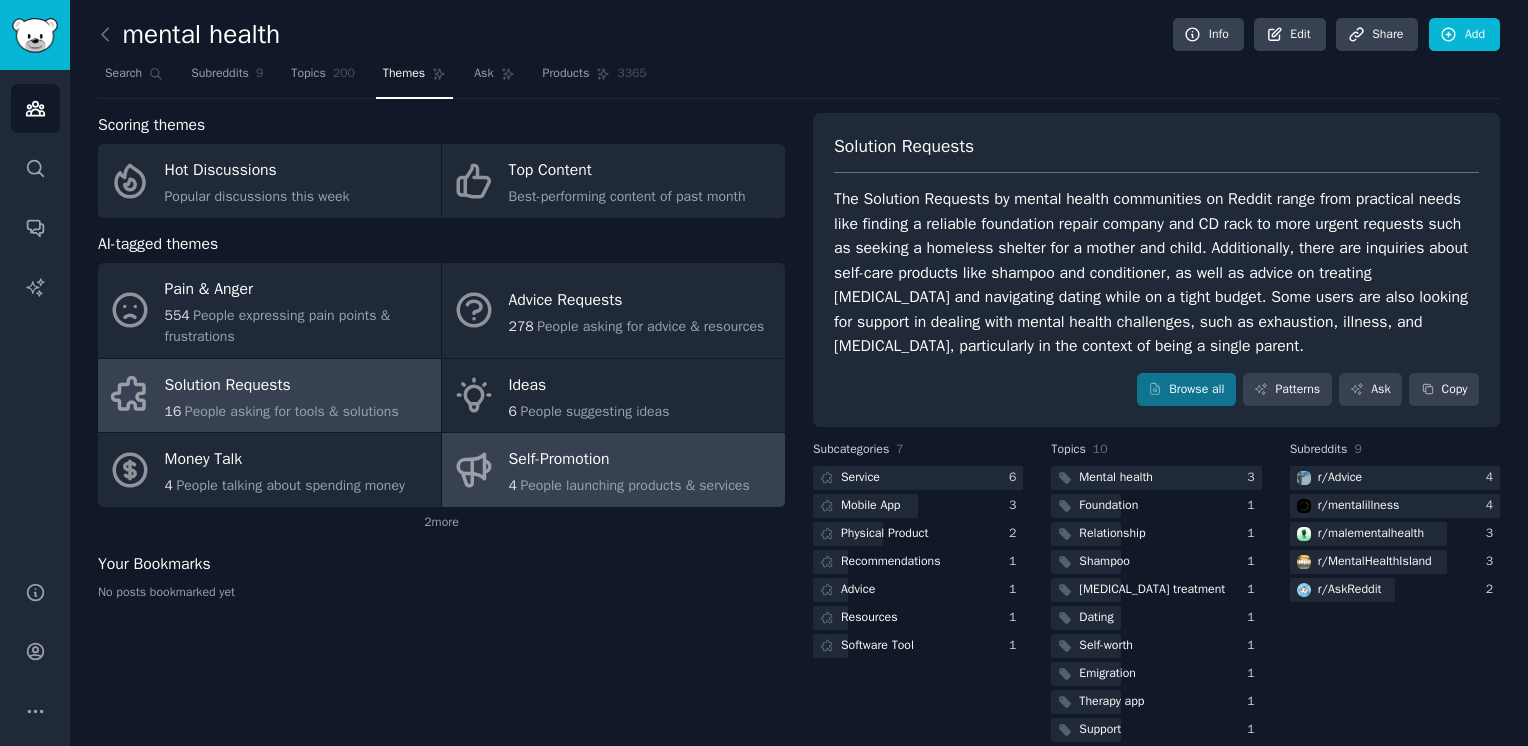click on "Self-Promotion" at bounding box center (629, 460) 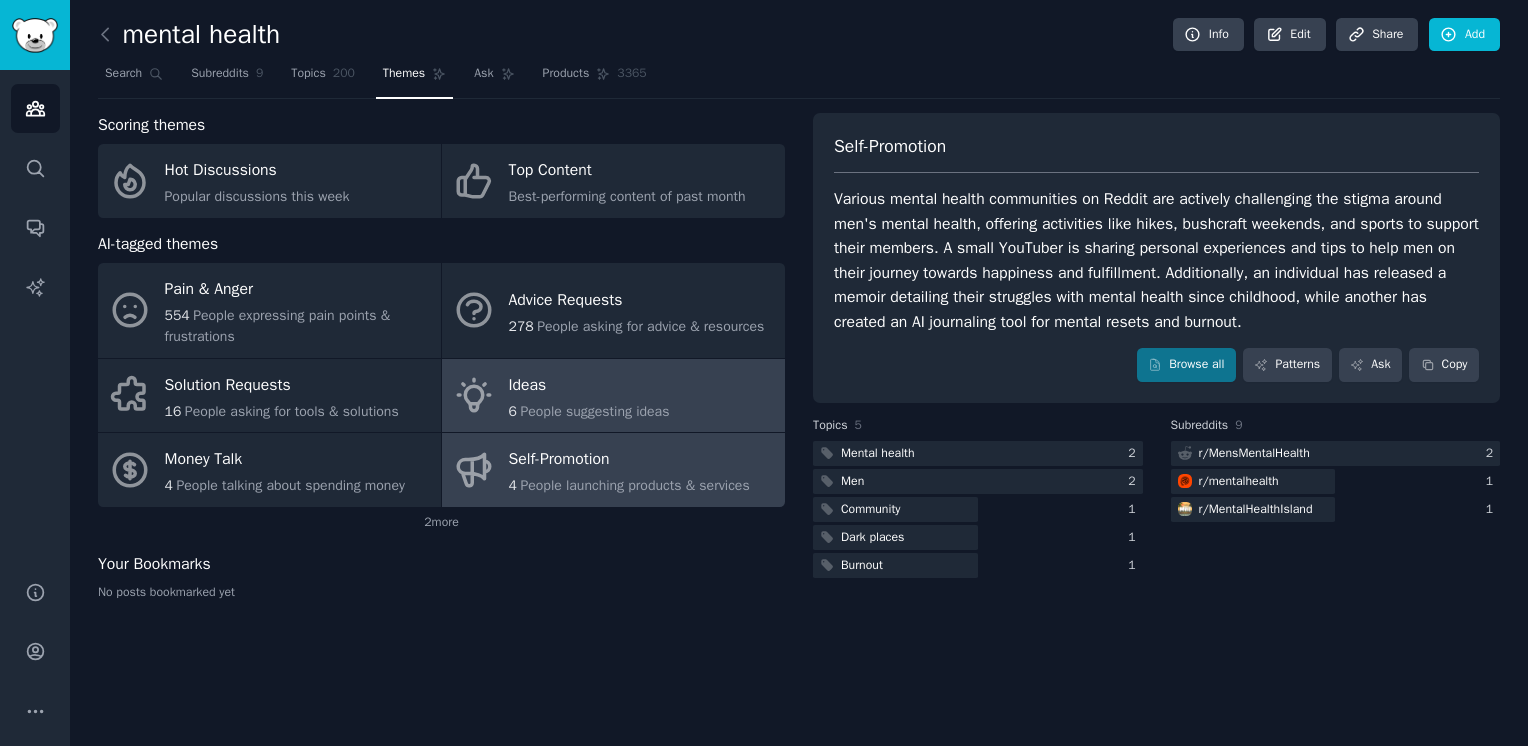 click on "People suggesting ideas" at bounding box center (594, 411) 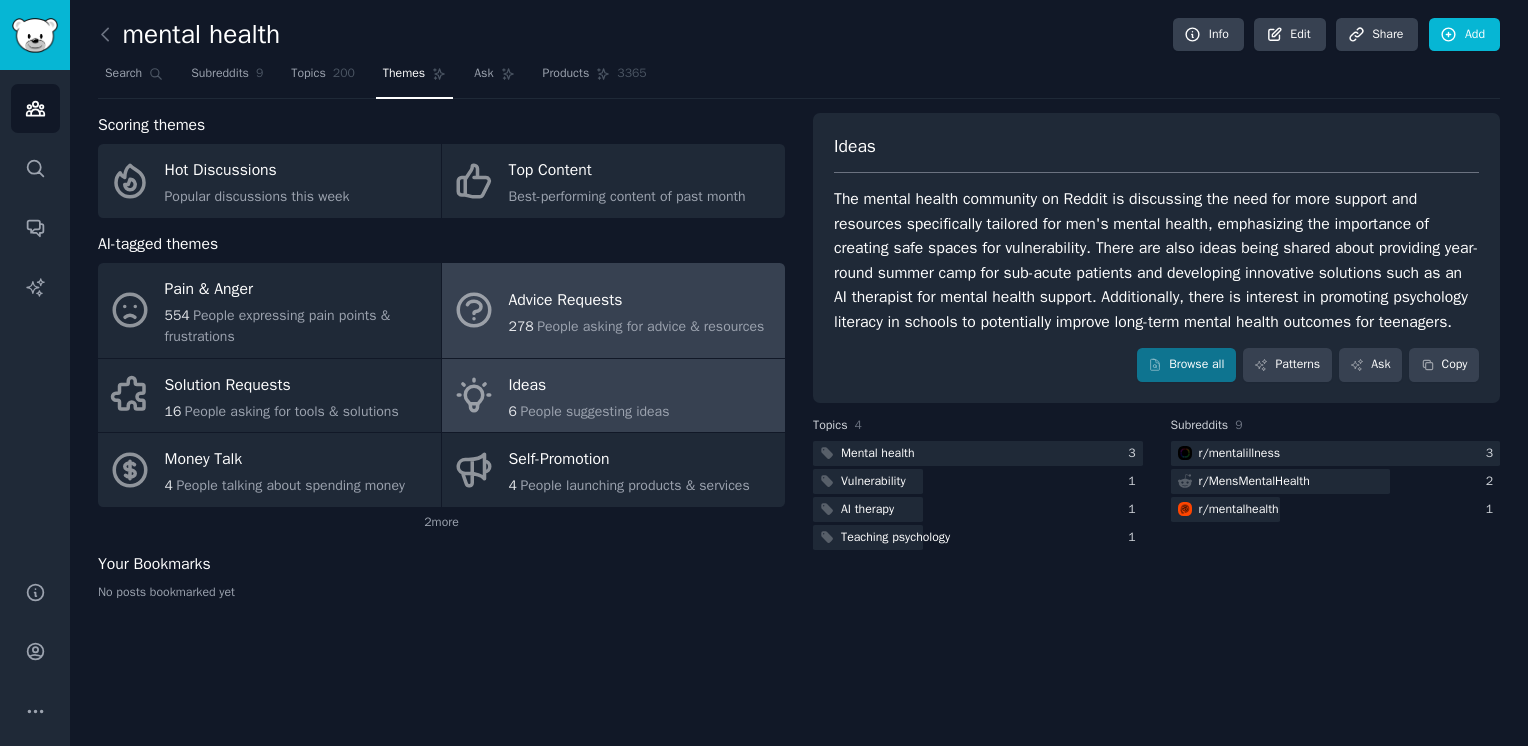 click on "People asking for advice & resources" at bounding box center (650, 326) 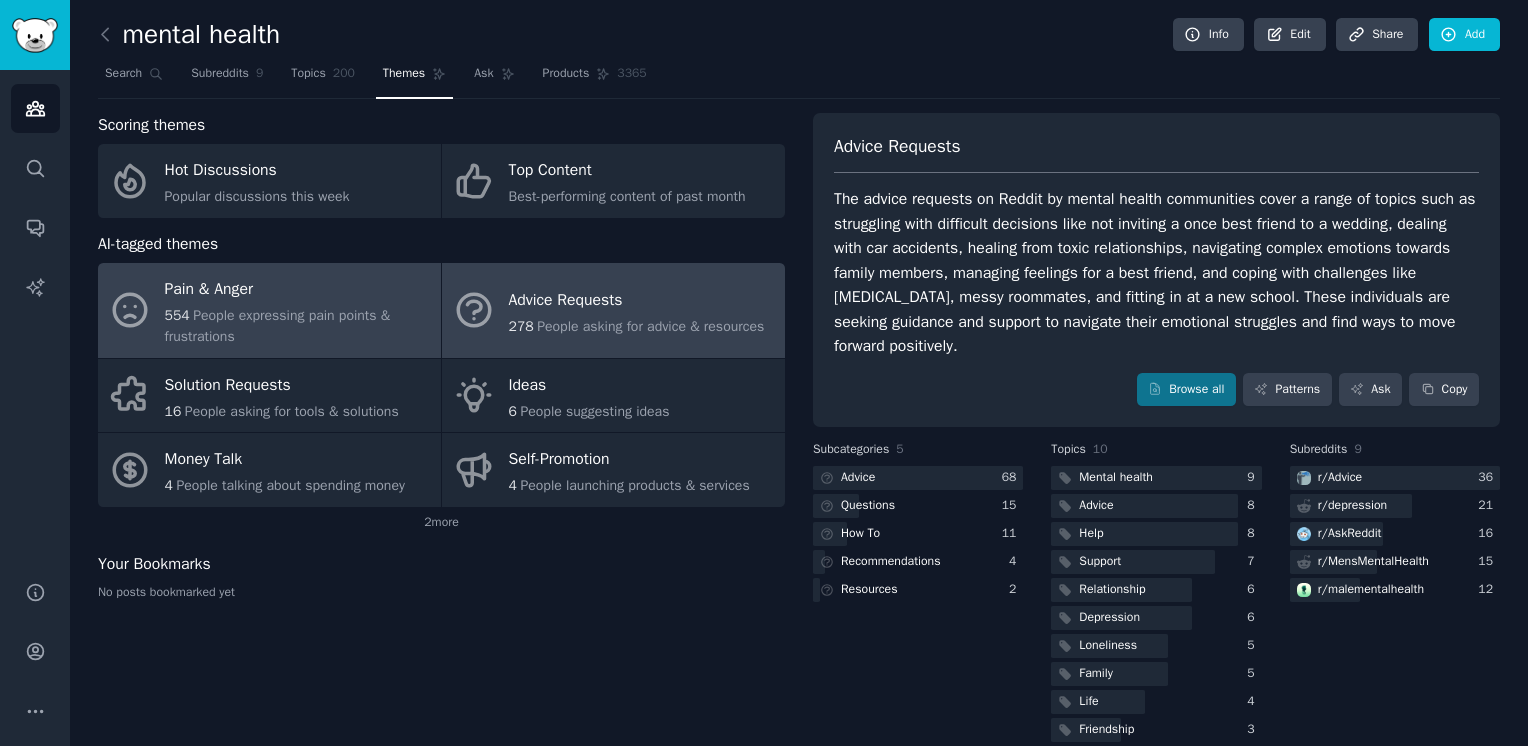 click on "Pain & Anger" at bounding box center [298, 290] 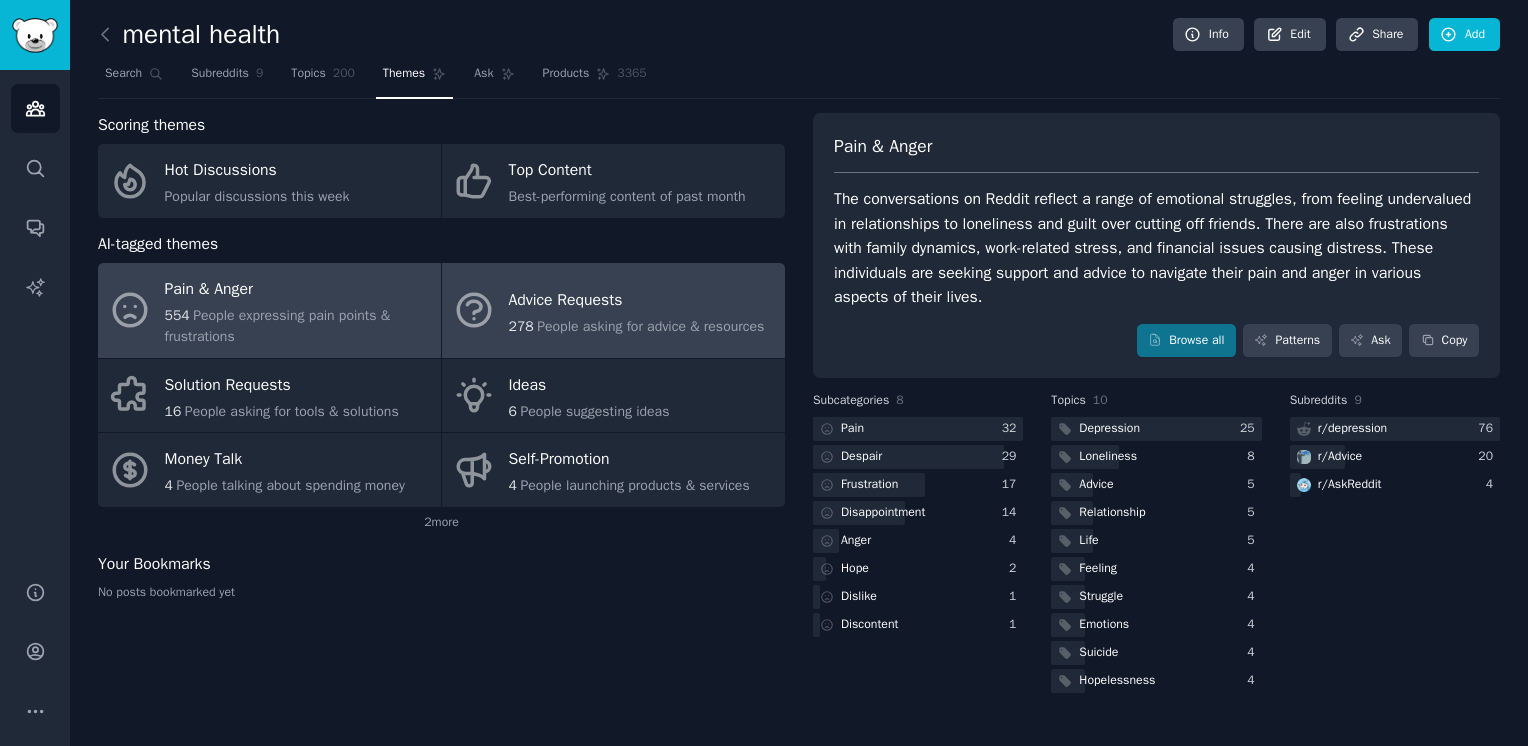 click on "People asking for advice & resources" at bounding box center (650, 326) 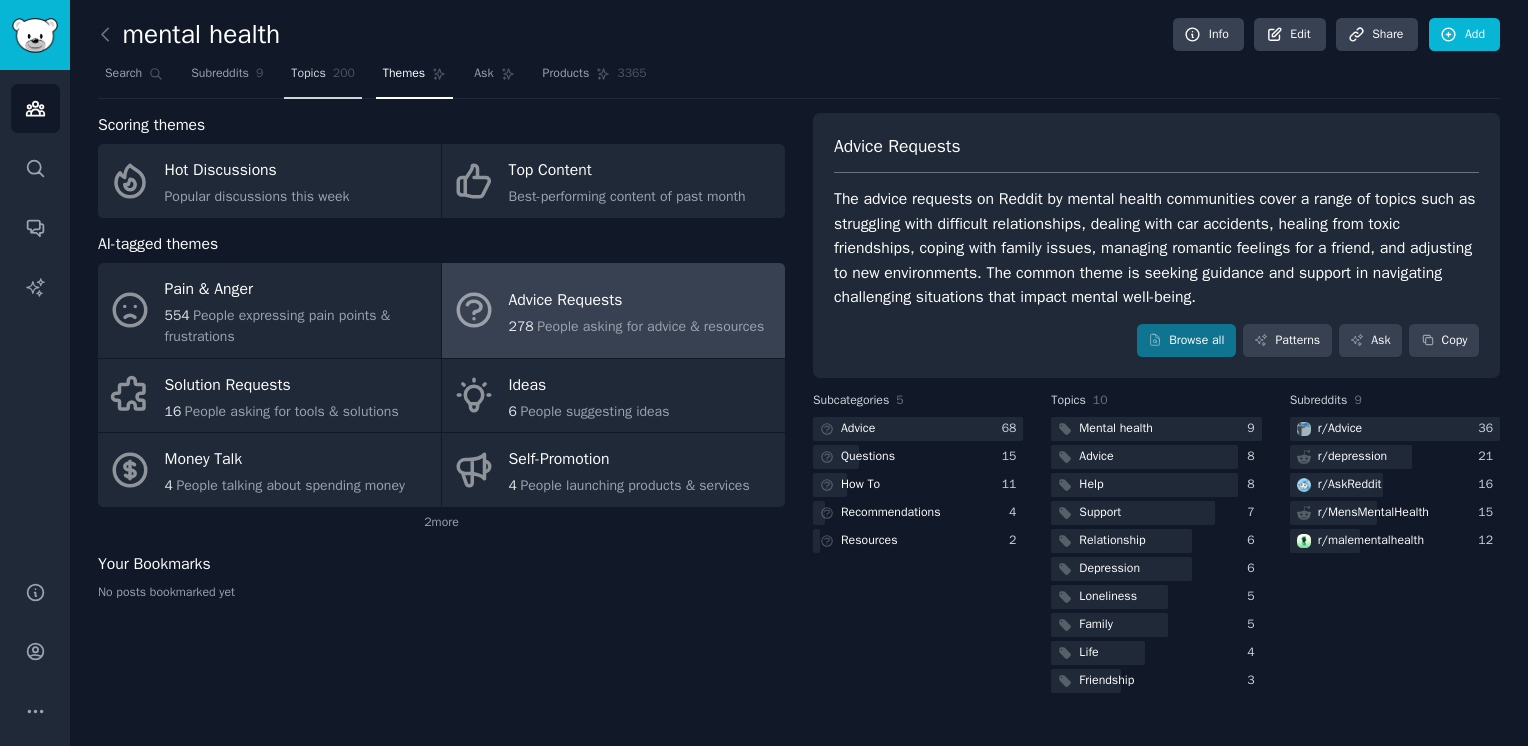click on "Topics" at bounding box center [308, 74] 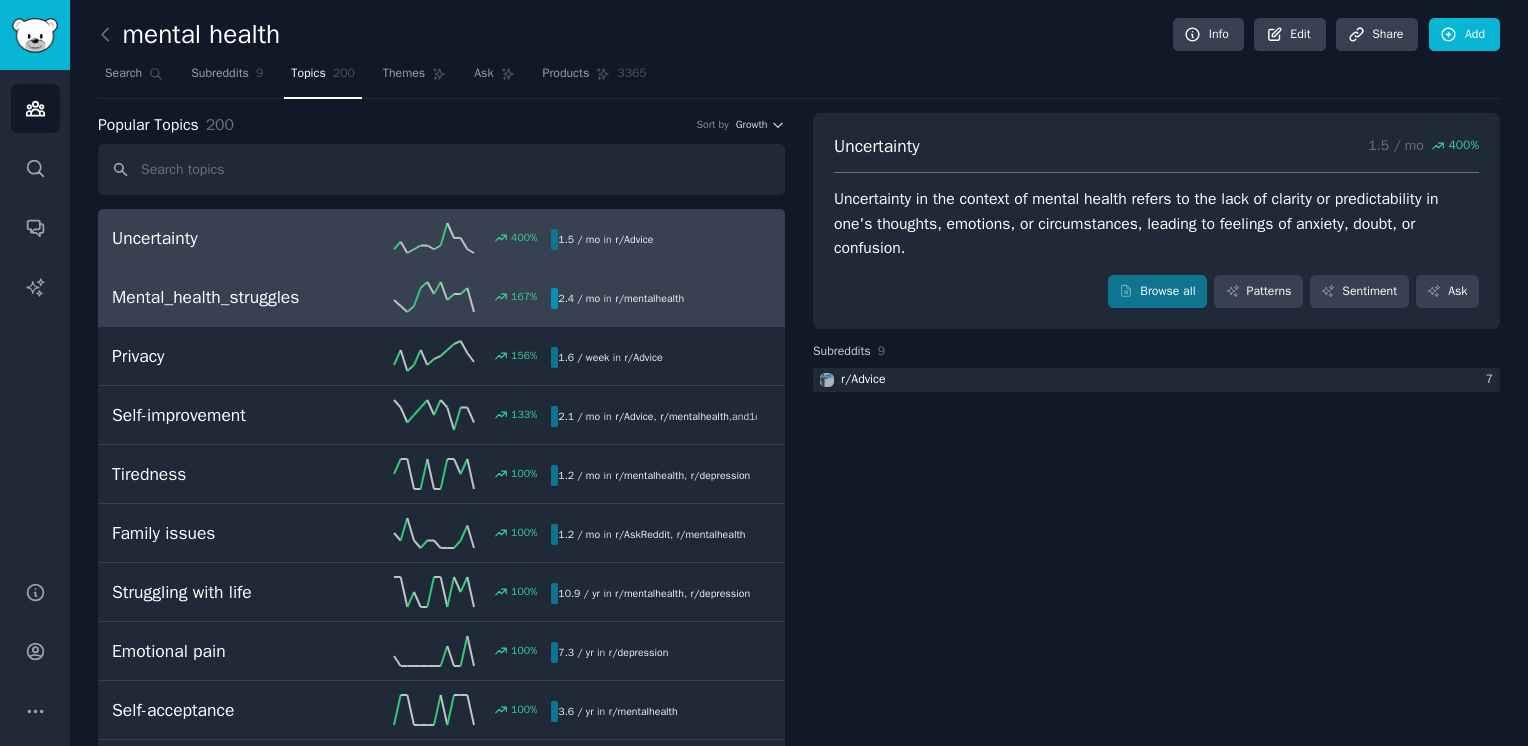 click on "Mental_health_struggles" at bounding box center [222, 297] 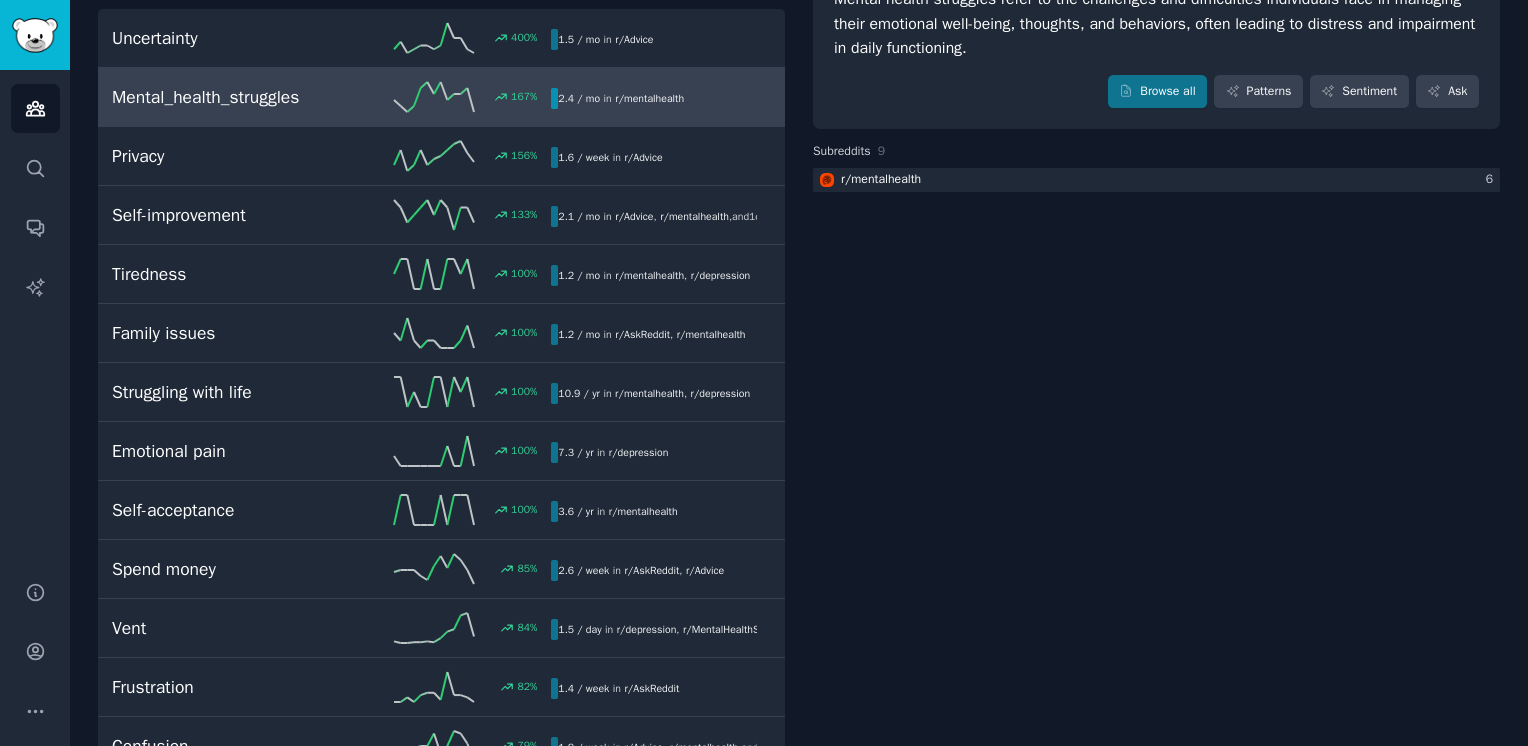 scroll, scrollTop: 0, scrollLeft: 0, axis: both 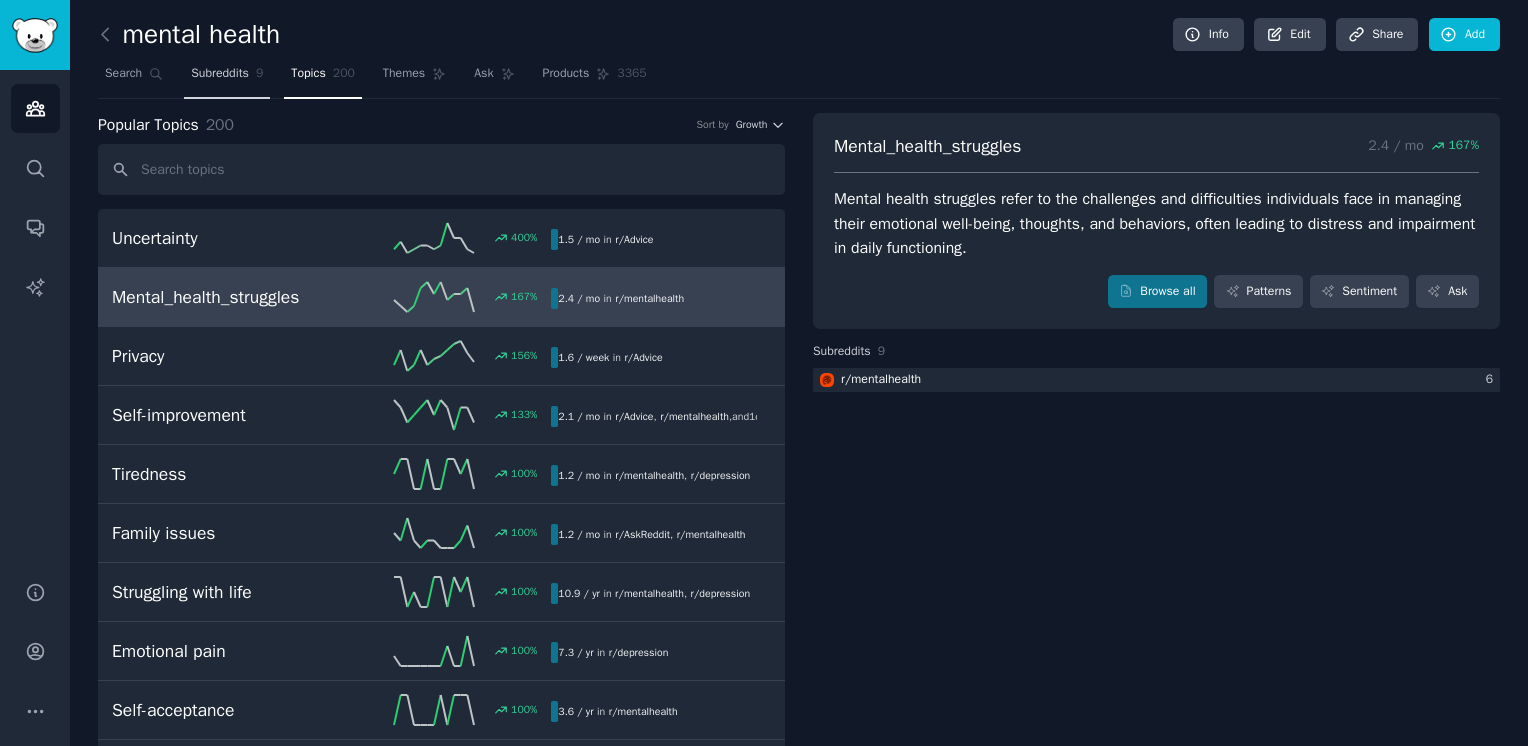 click on "Subreddits 9" at bounding box center [227, 78] 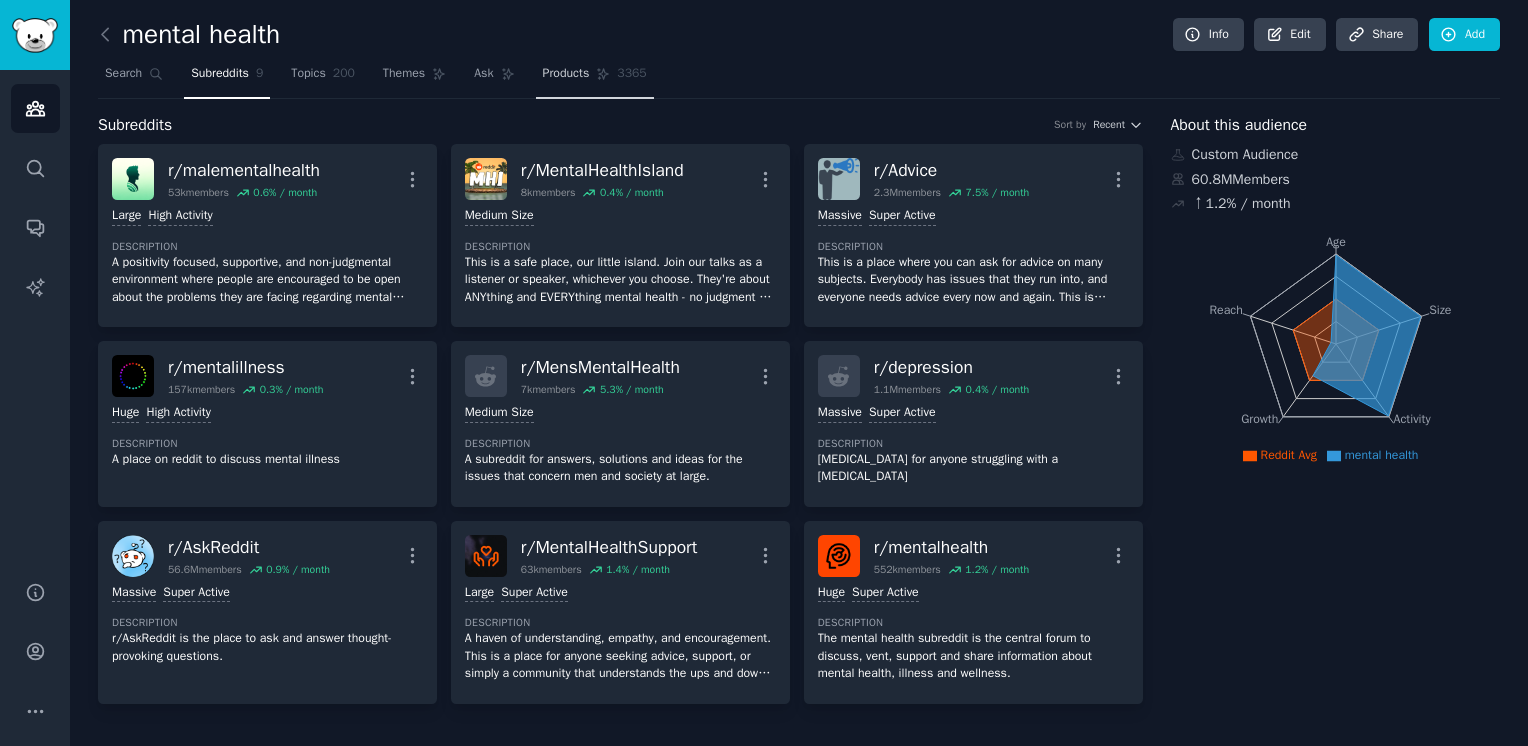 click on "Products 3365" at bounding box center [595, 78] 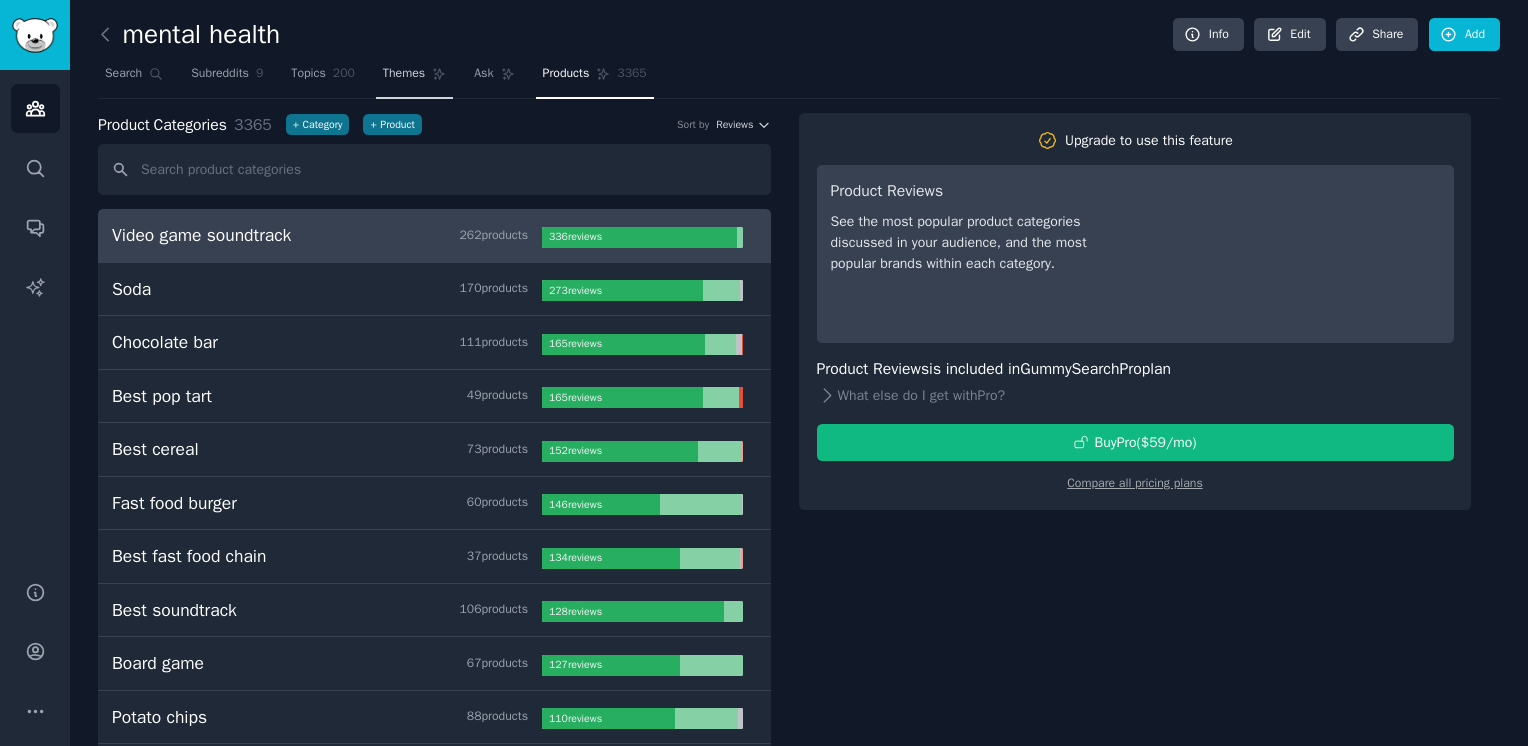 click on "Themes" at bounding box center [404, 74] 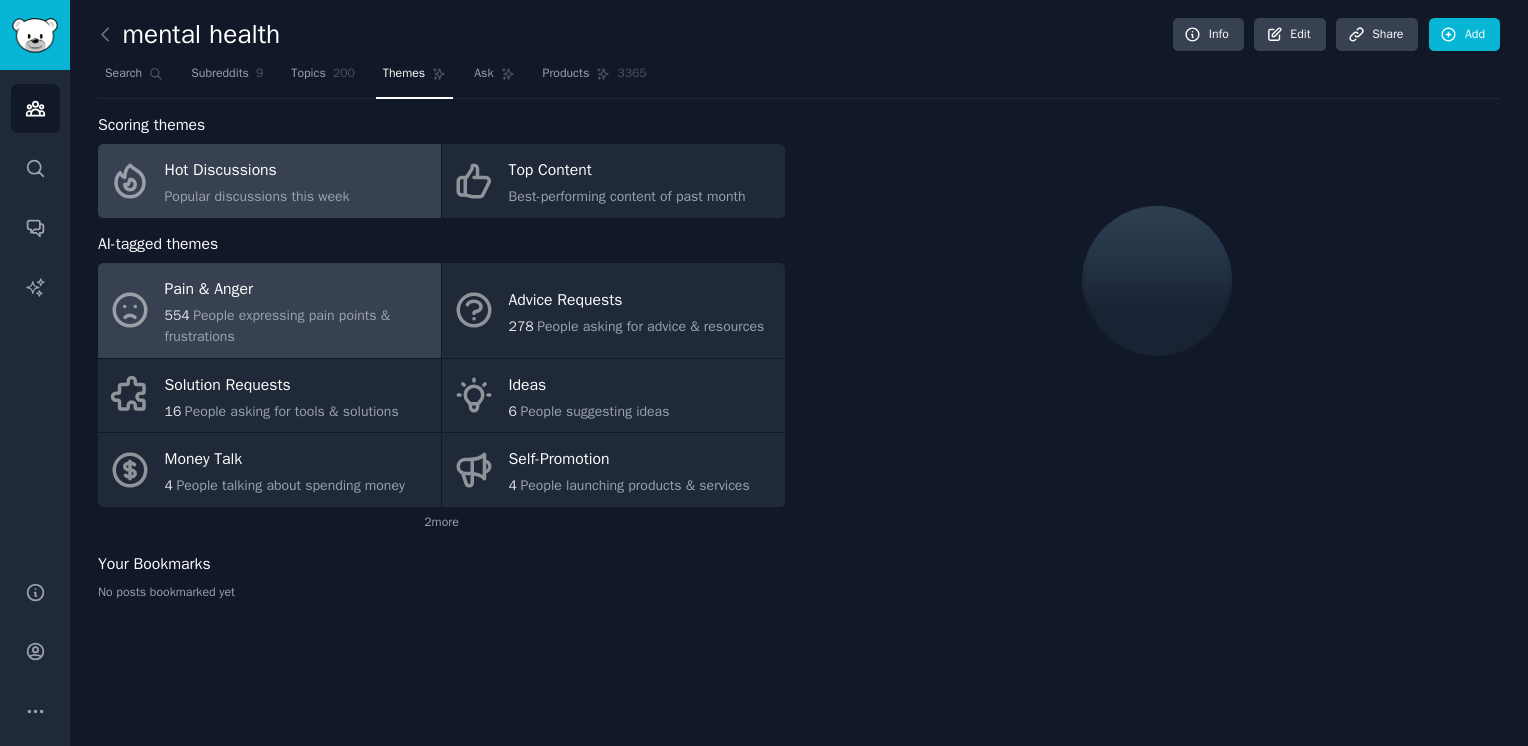click on "People expressing pain points & frustrations" at bounding box center [278, 326] 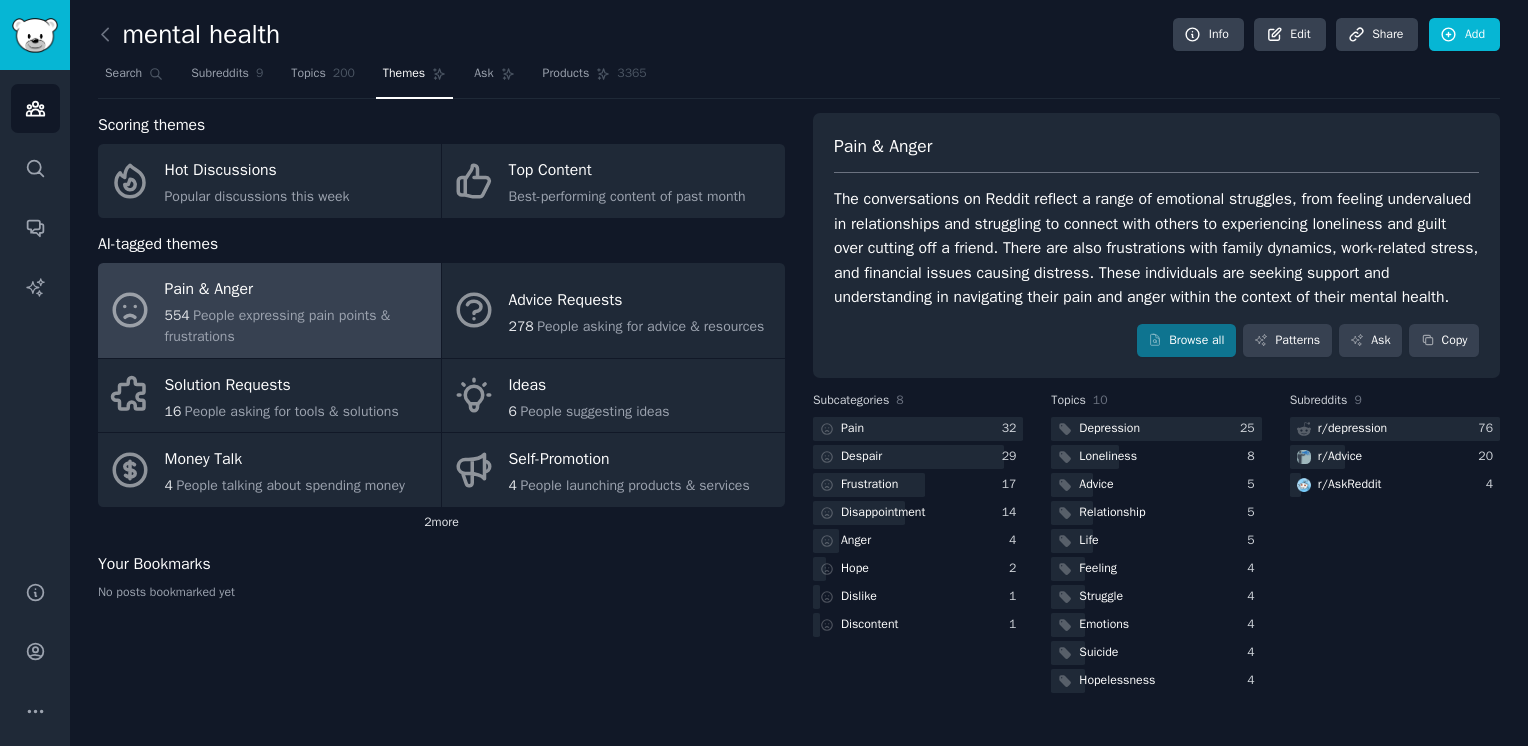 click on "2  more" 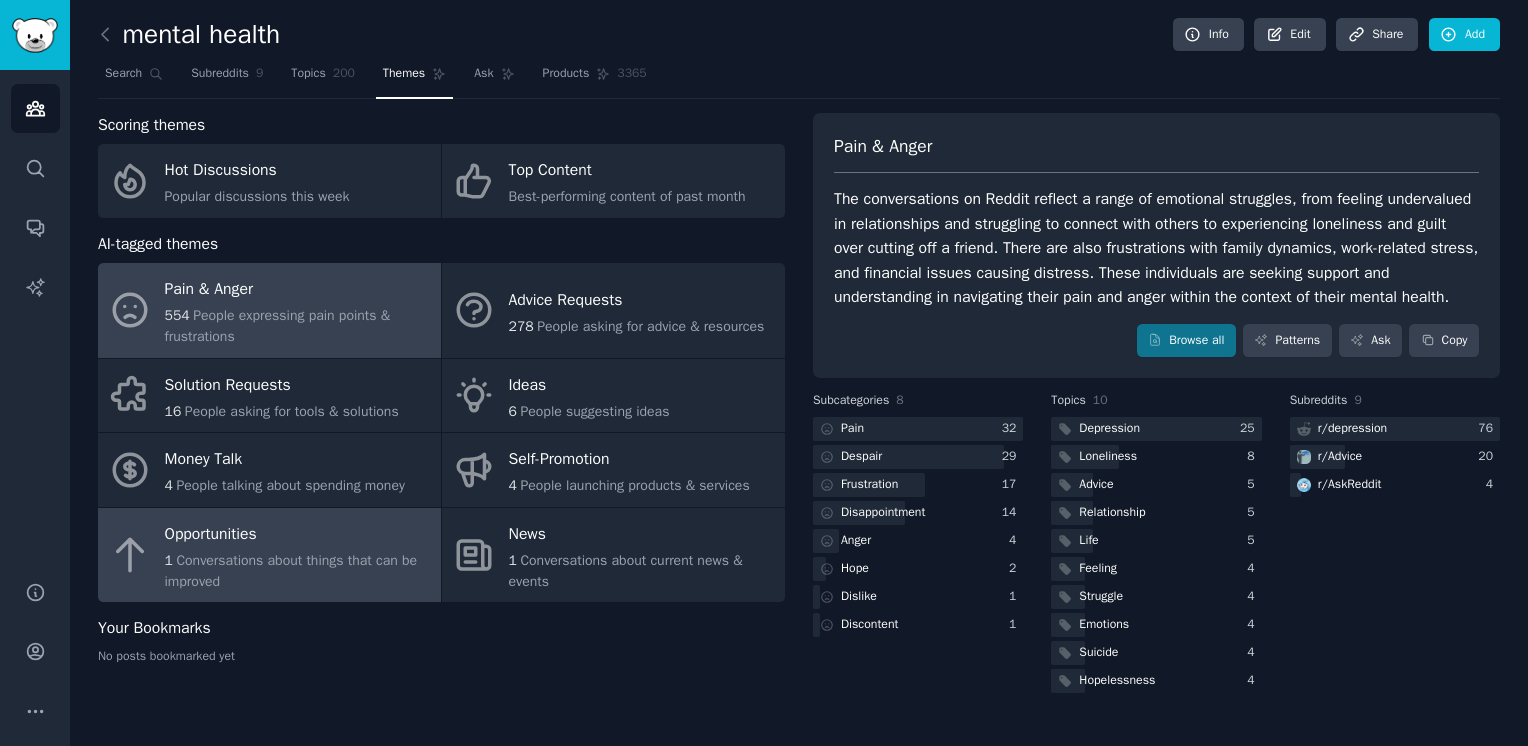 click on "Opportunities" at bounding box center (298, 534) 